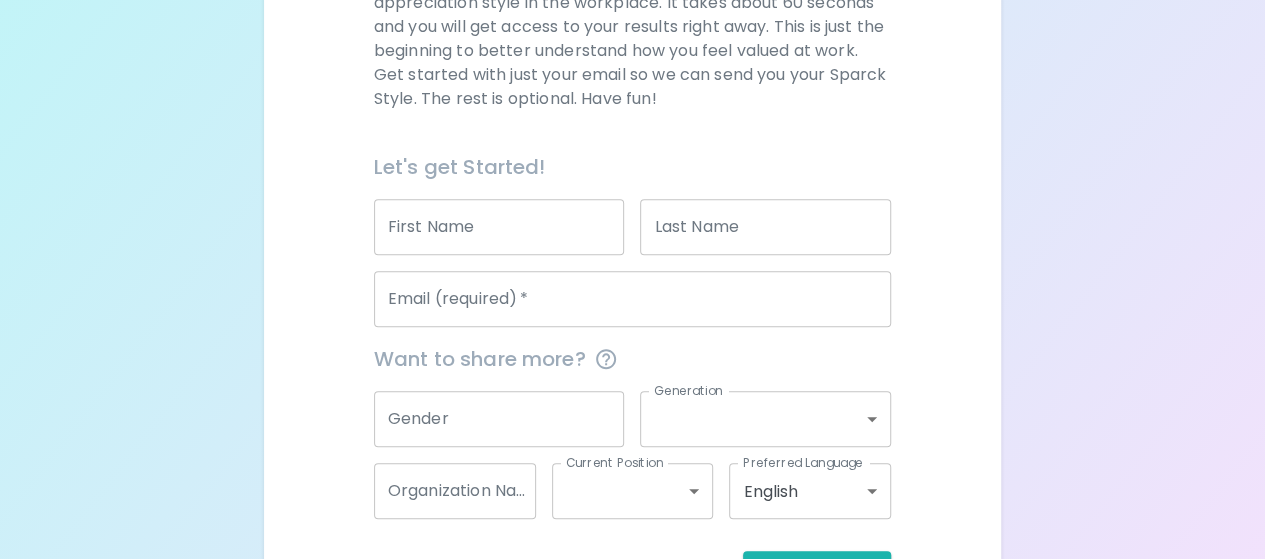 scroll, scrollTop: 400, scrollLeft: 0, axis: vertical 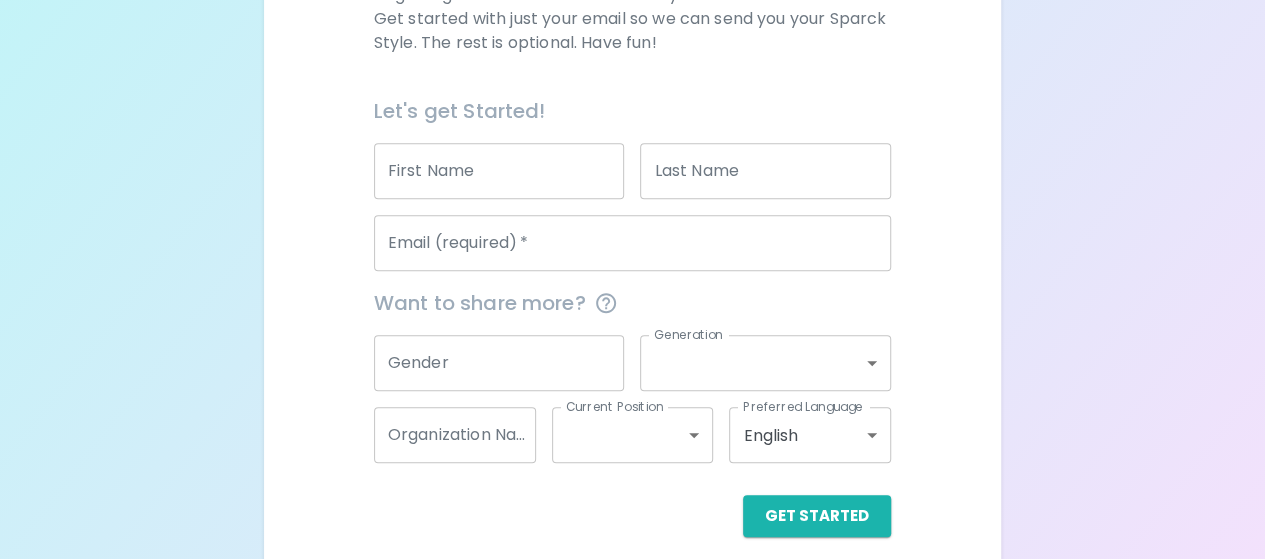 click on "Email (required)   *" at bounding box center [632, 243] 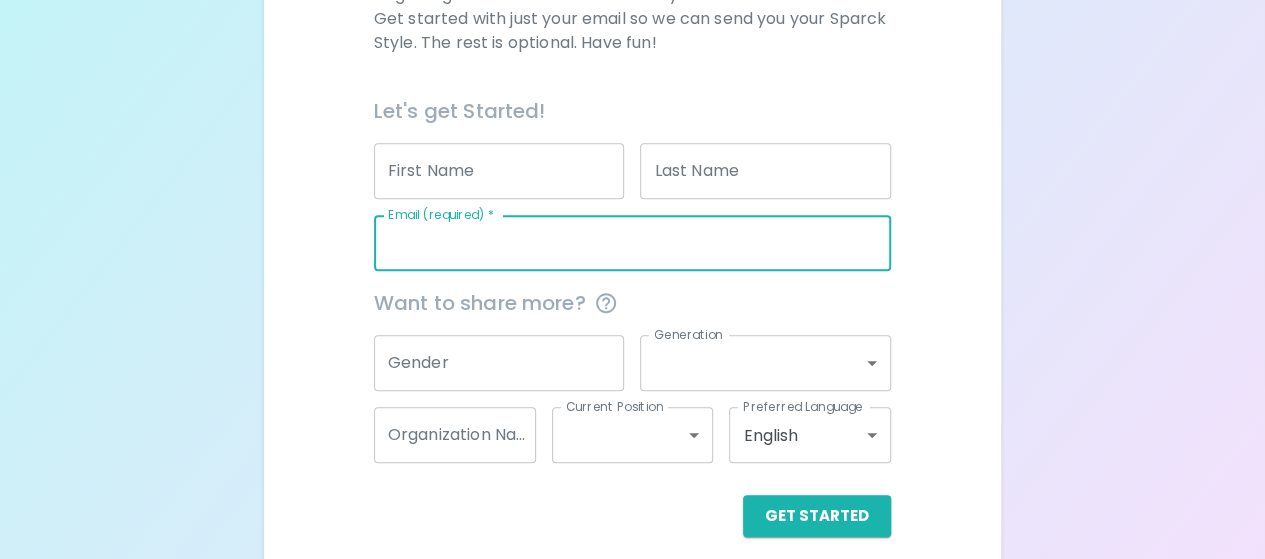 type on "[EMAIL_ADDRESS][DOMAIN_NAME]" 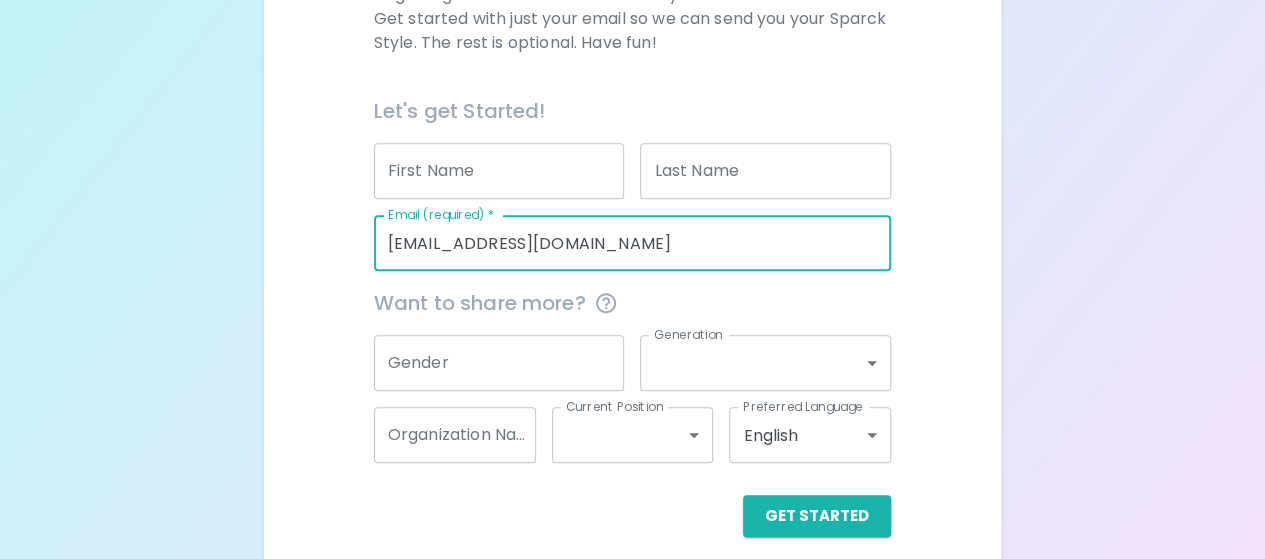 drag, startPoint x: 614, startPoint y: 251, endPoint x: 212, endPoint y: 194, distance: 406.02094 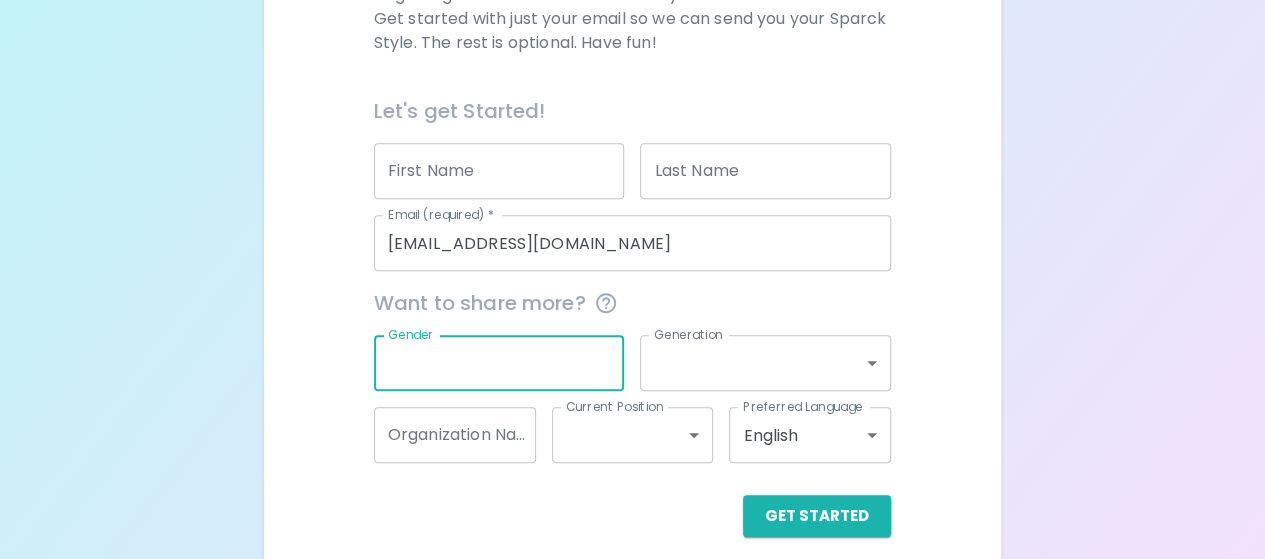 click on "Gender" at bounding box center [499, 363] 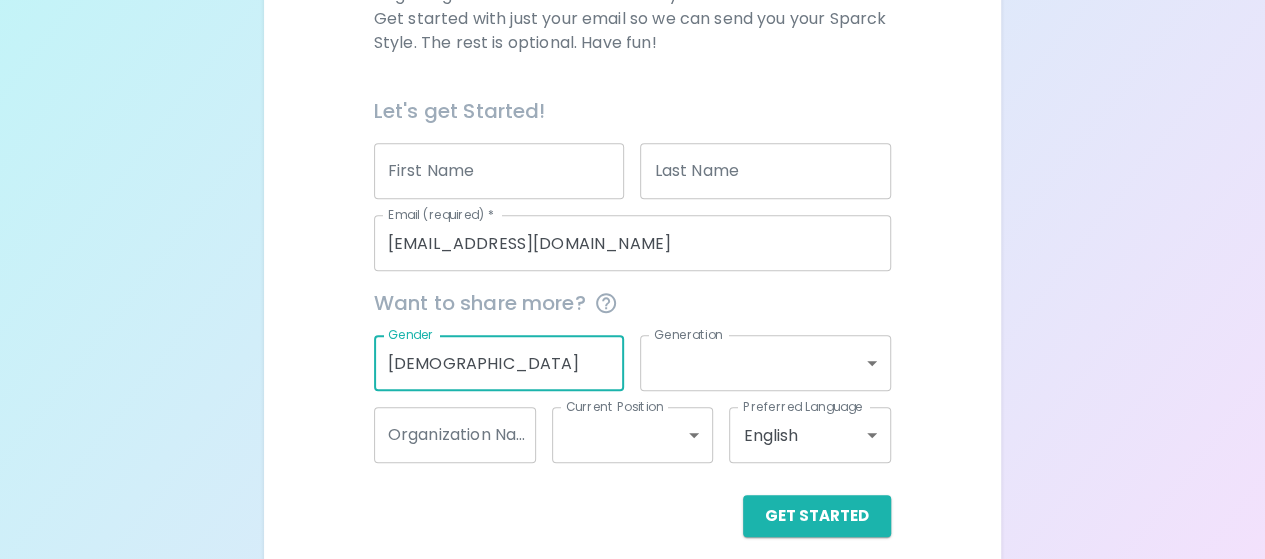 type on "[DEMOGRAPHIC_DATA]" 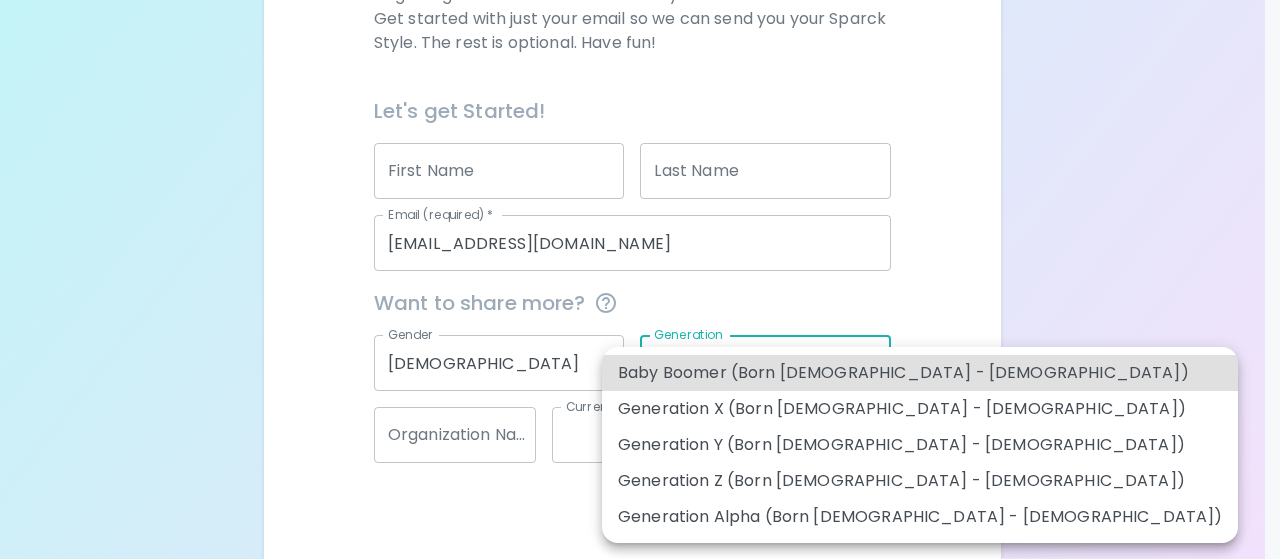 type 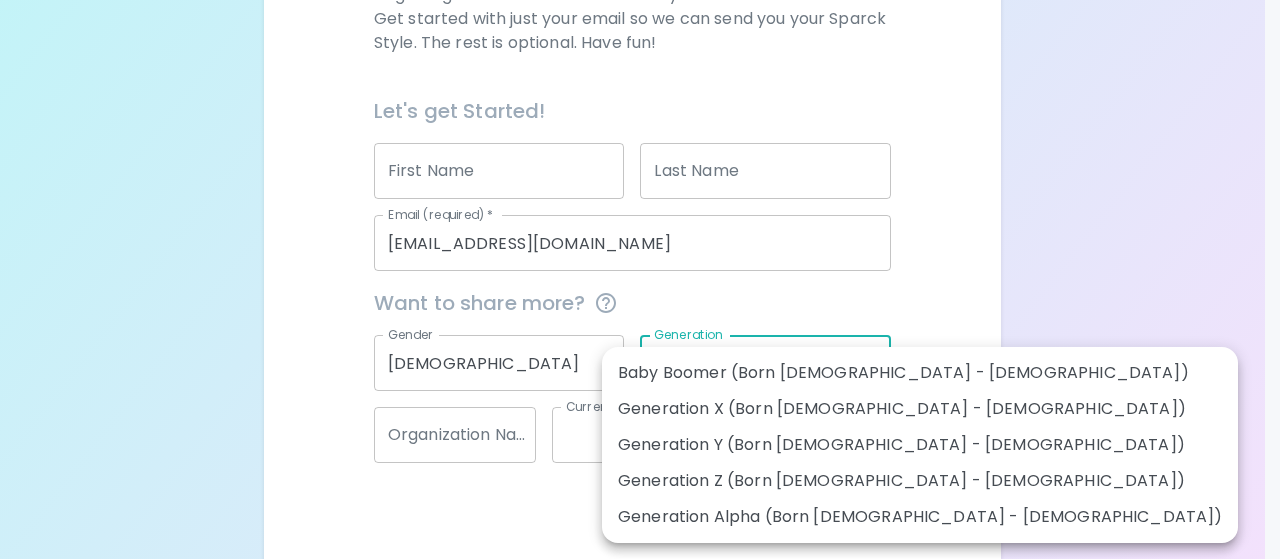click on "Generation Y (Born [DEMOGRAPHIC_DATA] - [DEMOGRAPHIC_DATA])" at bounding box center (920, 445) 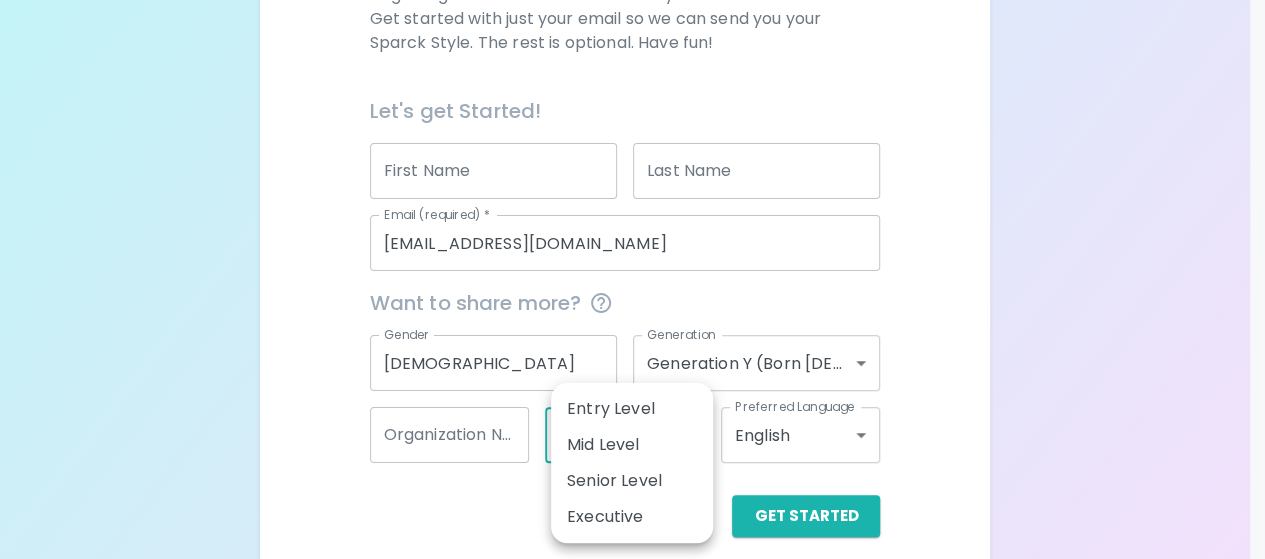 click on "Sparck Appreciation Style Quiz We are so excited to work with you to uncover your primary appreciation style in the workplace. It takes about 60 seconds and you will get access to your results right away. This is just the beginning to better understand how you feel valued at work. Get started with just your email so we can send you your Sparck Style. The rest is optional. Have fun! Let's get Started! First Name First Name Last Name Last Name Email (required)   * [EMAIL_ADDRESS][DOMAIN_NAME] Email (required)   * Want to share more? Gender [DEMOGRAPHIC_DATA] Gender Generation Generation Y (Born [DEMOGRAPHIC_DATA] - [DEMOGRAPHIC_DATA]) generation_y Generation Organization Name Organization Name Current Position ​ Current Position Preferred Language English en Preferred Language Get Started   English Español Entry Level Mid Level Senior Level Executive" at bounding box center [632, 88] 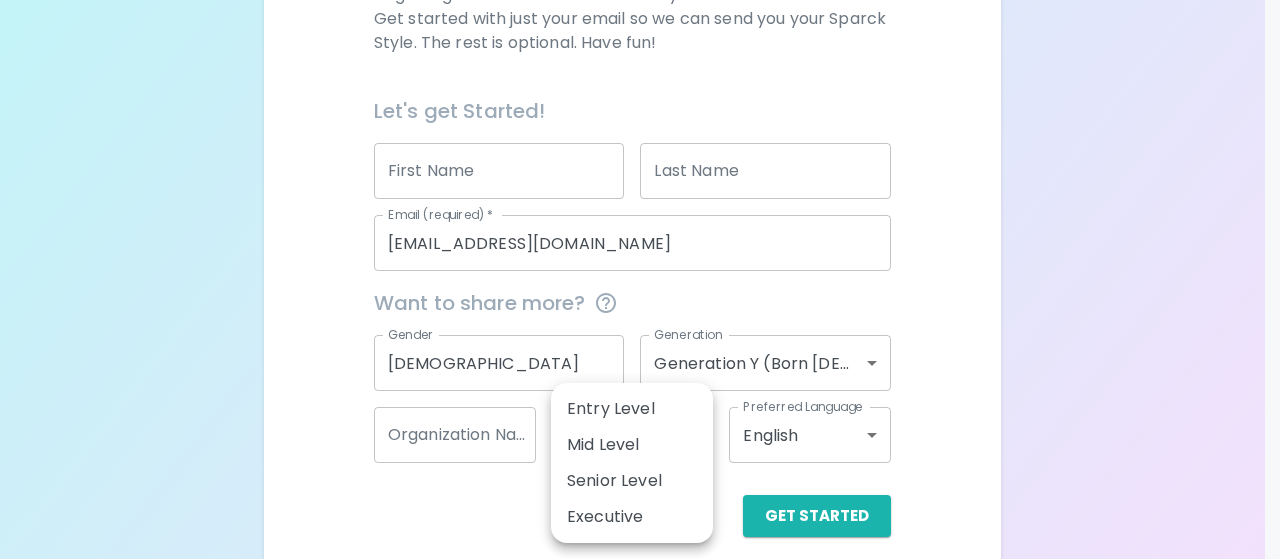 click at bounding box center (640, 279) 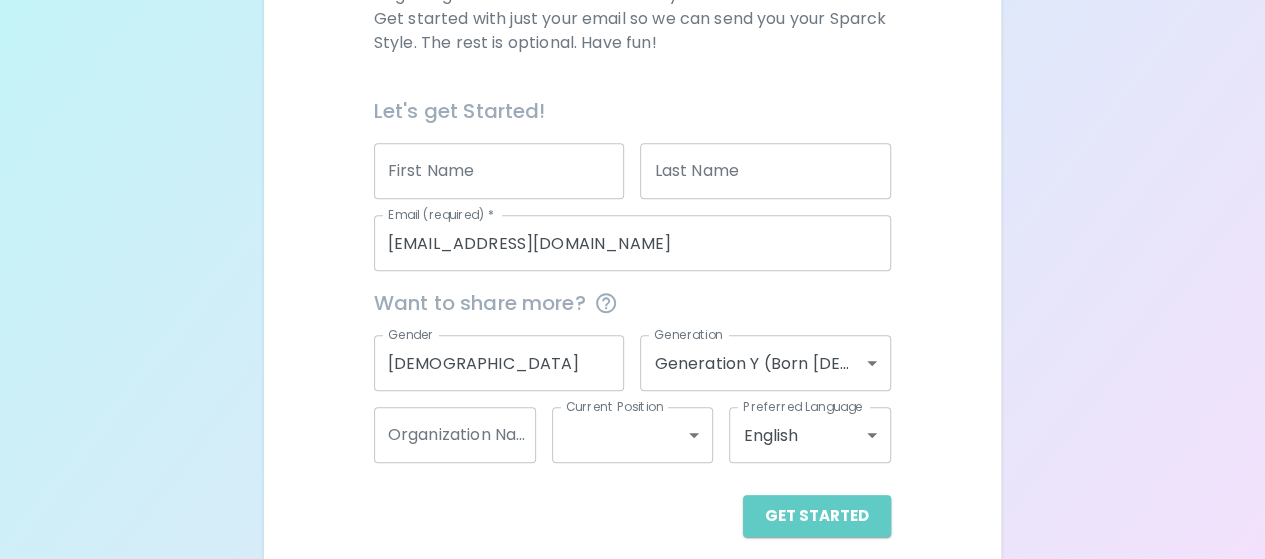 click on "Get Started" at bounding box center (817, 516) 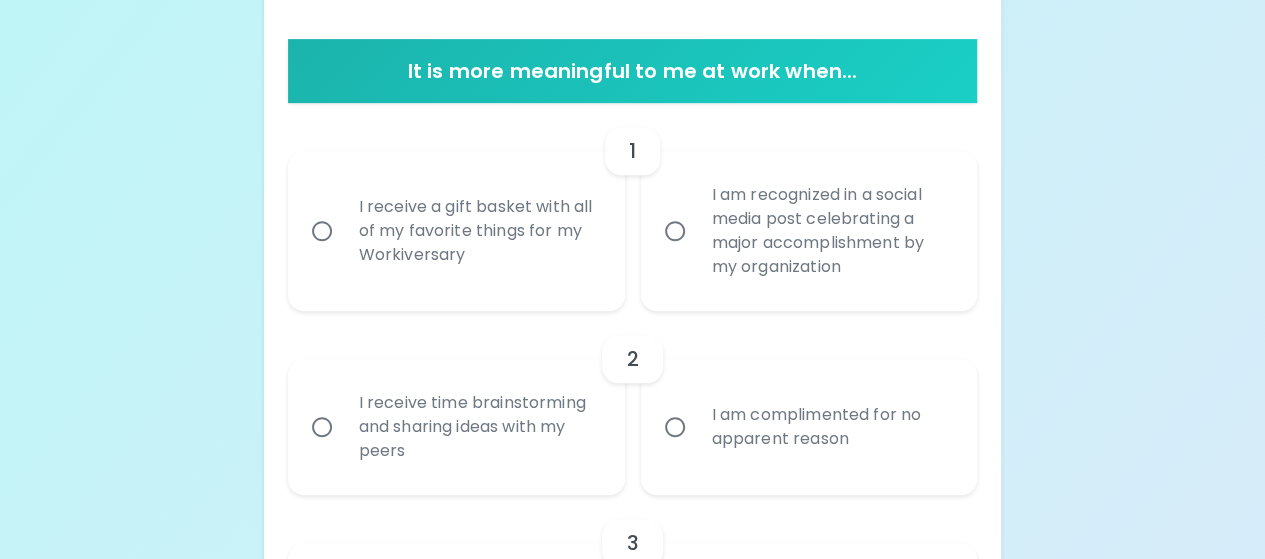 scroll, scrollTop: 417, scrollLeft: 0, axis: vertical 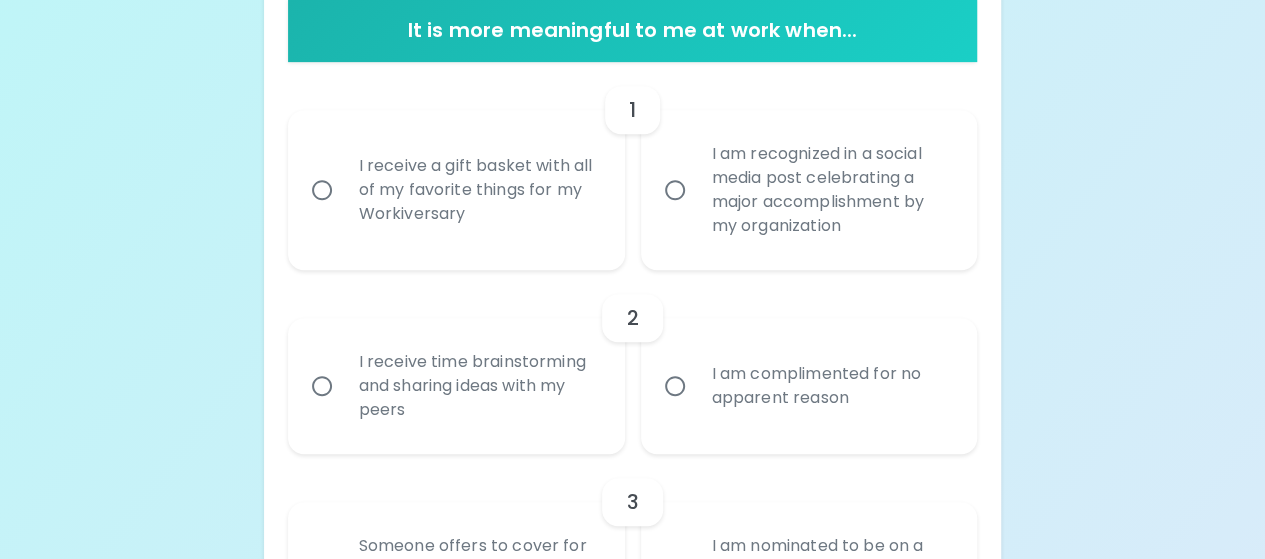 click on "I receive a gift basket with all of my favorite things for my Workiversary" at bounding box center [478, 190] 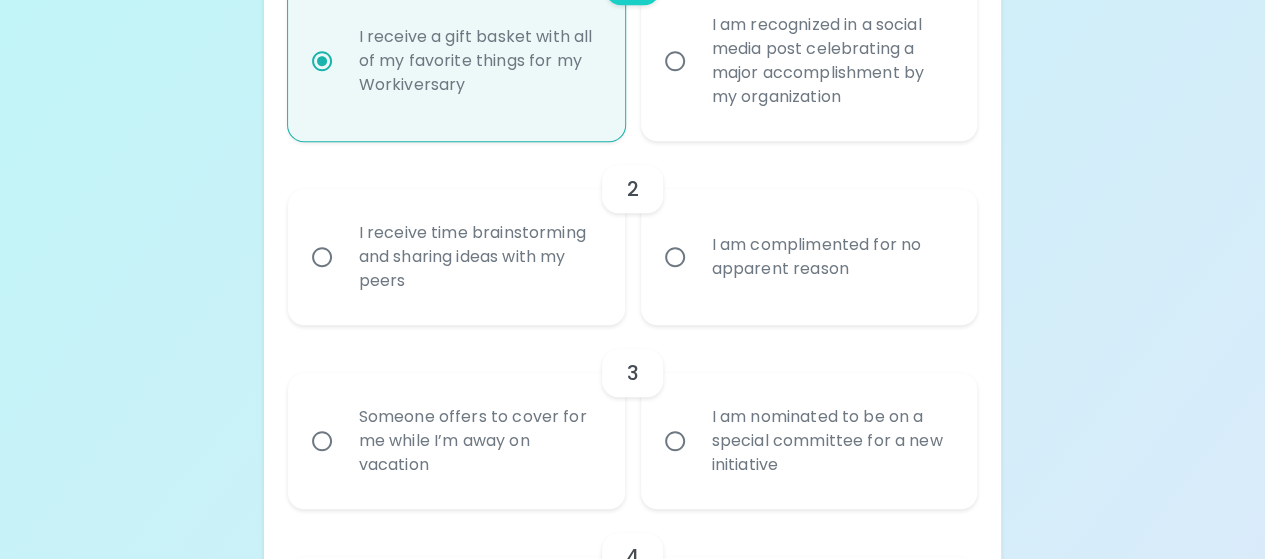 scroll, scrollTop: 577, scrollLeft: 0, axis: vertical 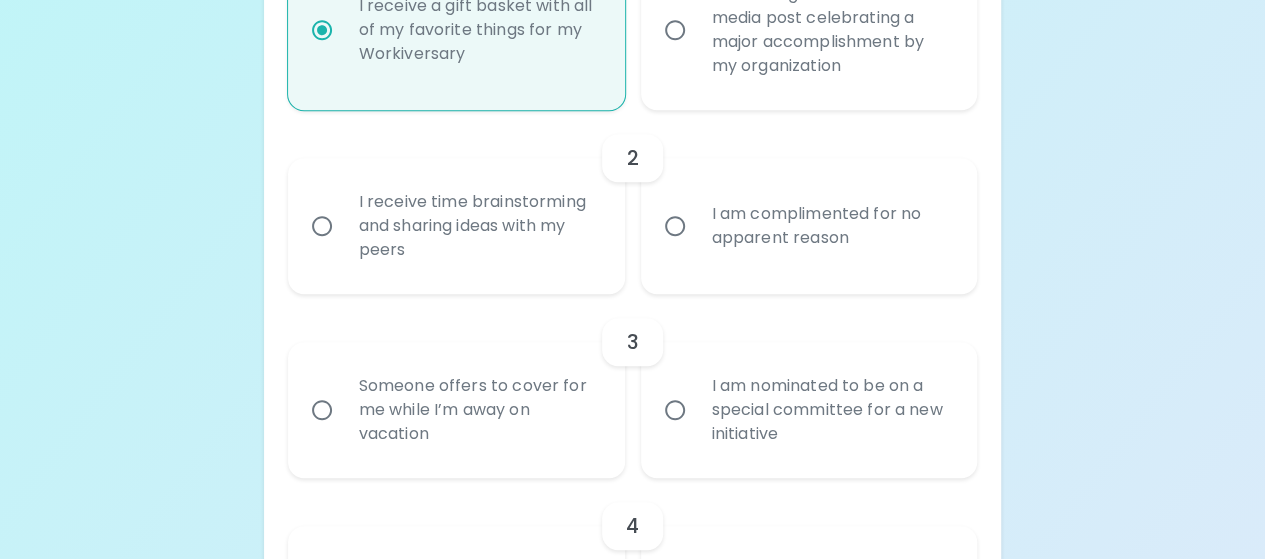 click on "I receive time brainstorming and sharing ideas with my peers" at bounding box center [478, 226] 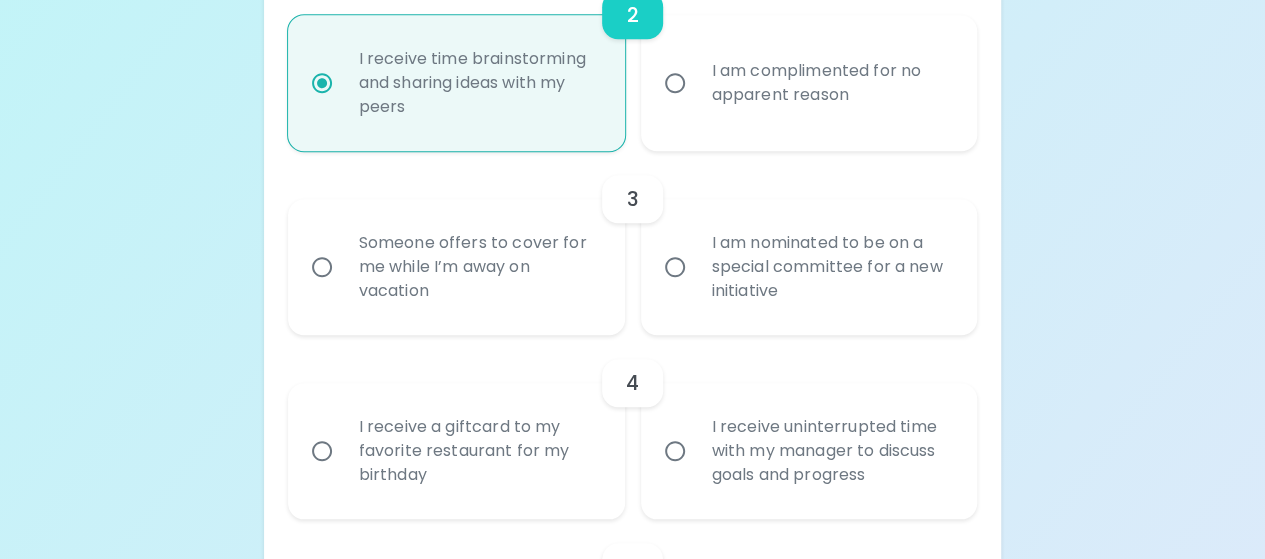 scroll, scrollTop: 737, scrollLeft: 0, axis: vertical 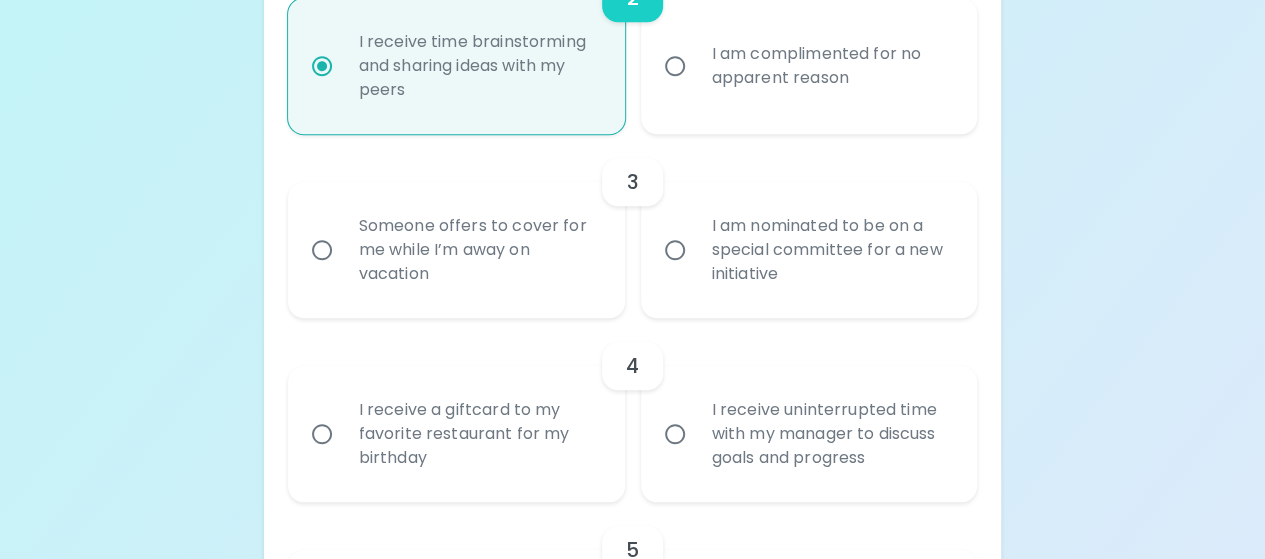 radio on "true" 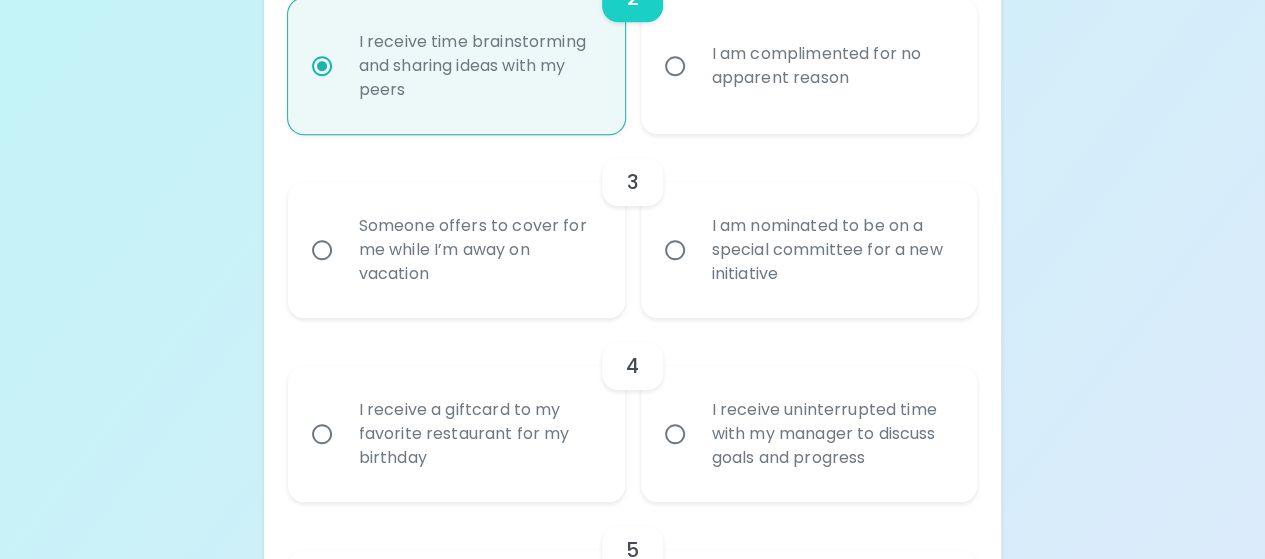 radio on "false" 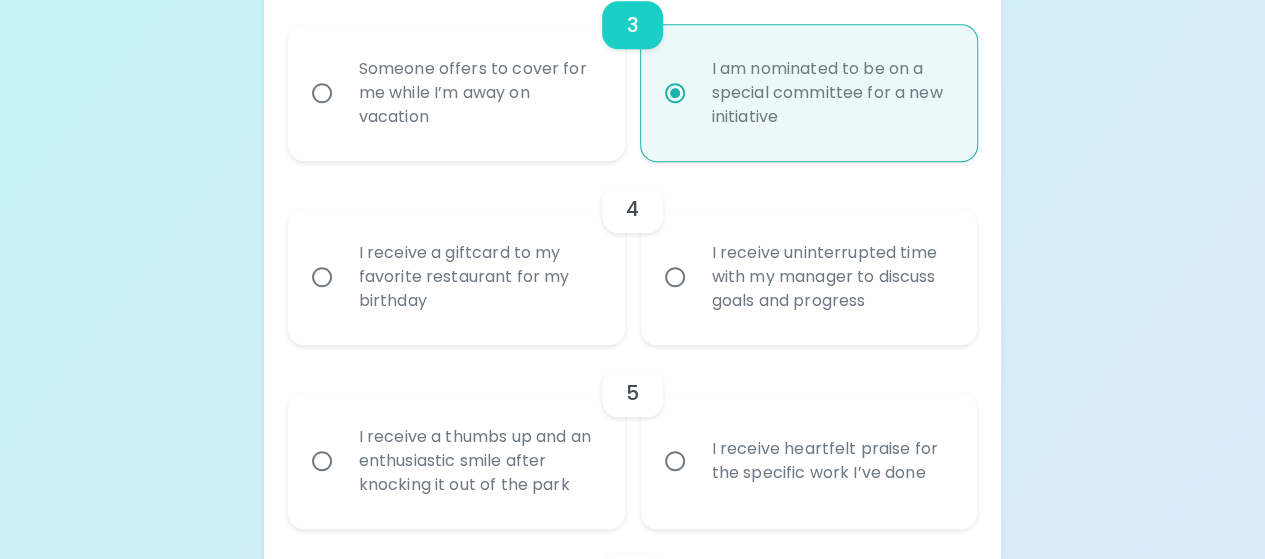 scroll, scrollTop: 897, scrollLeft: 0, axis: vertical 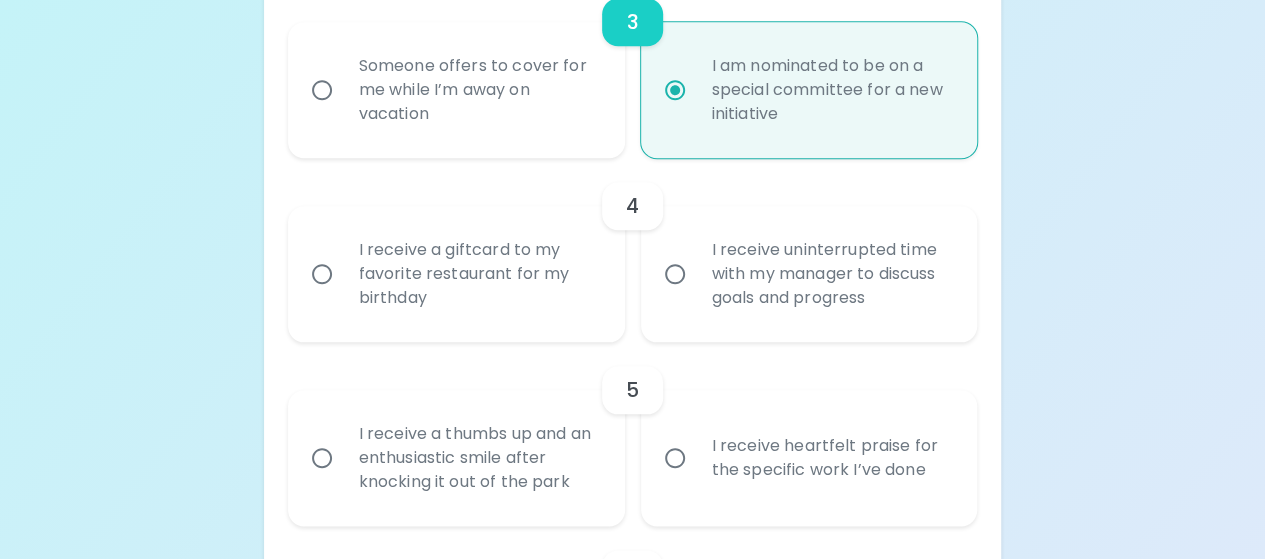 radio on "true" 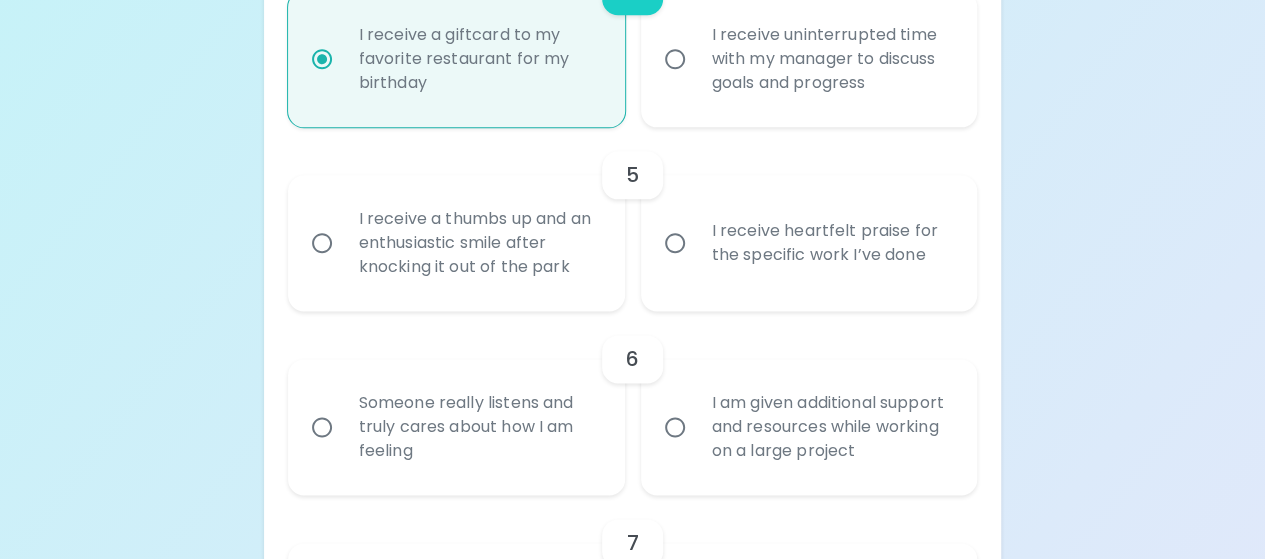 scroll, scrollTop: 1157, scrollLeft: 0, axis: vertical 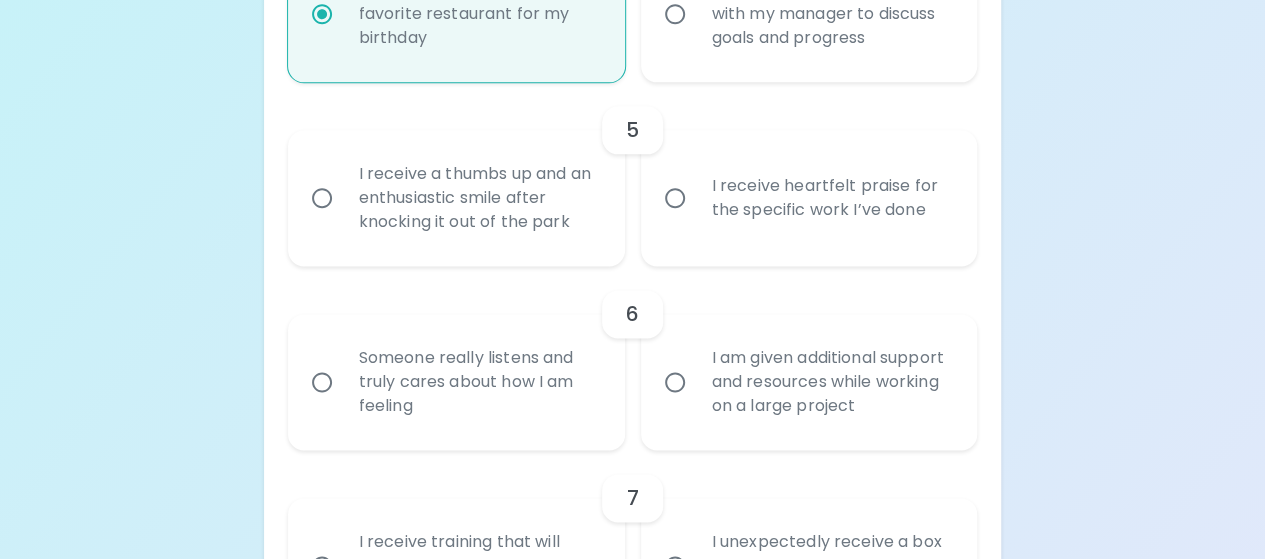 radio on "true" 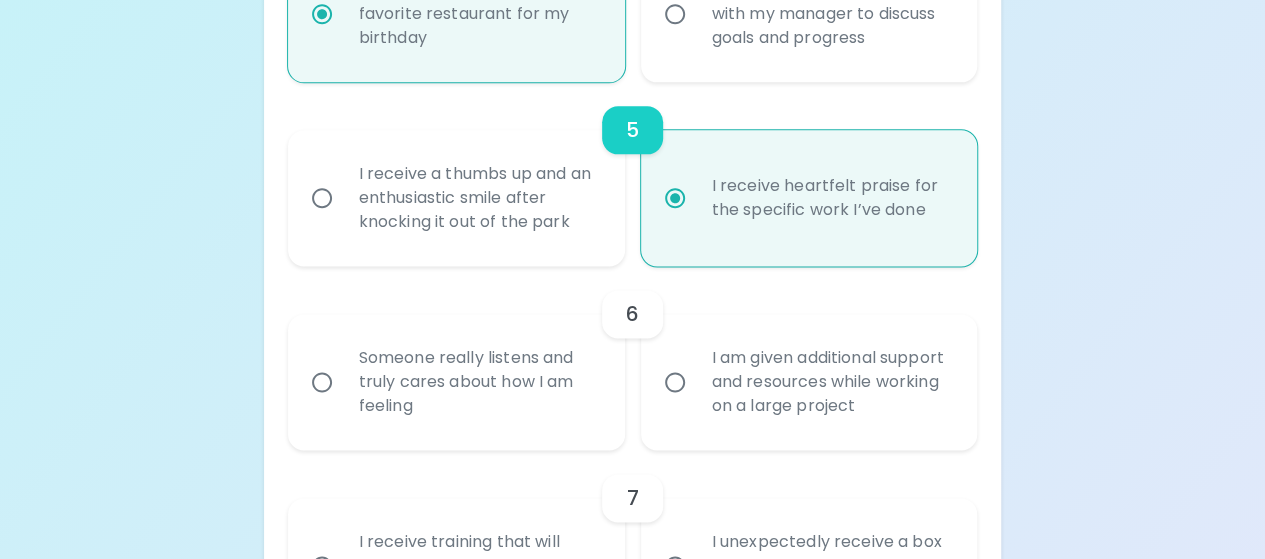 radio on "false" 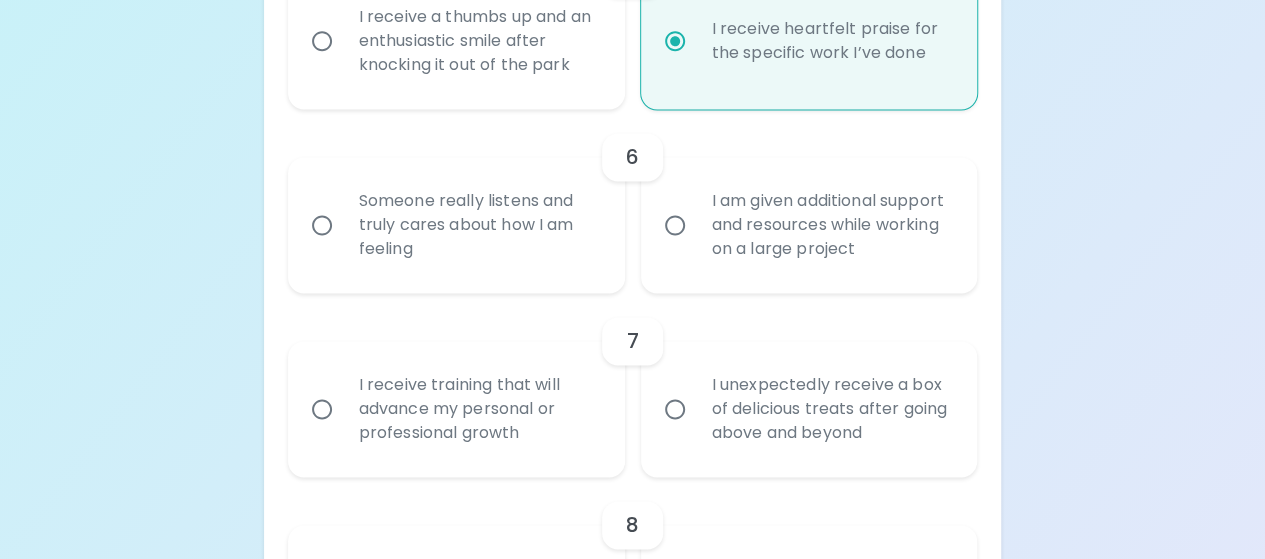 scroll, scrollTop: 1317, scrollLeft: 0, axis: vertical 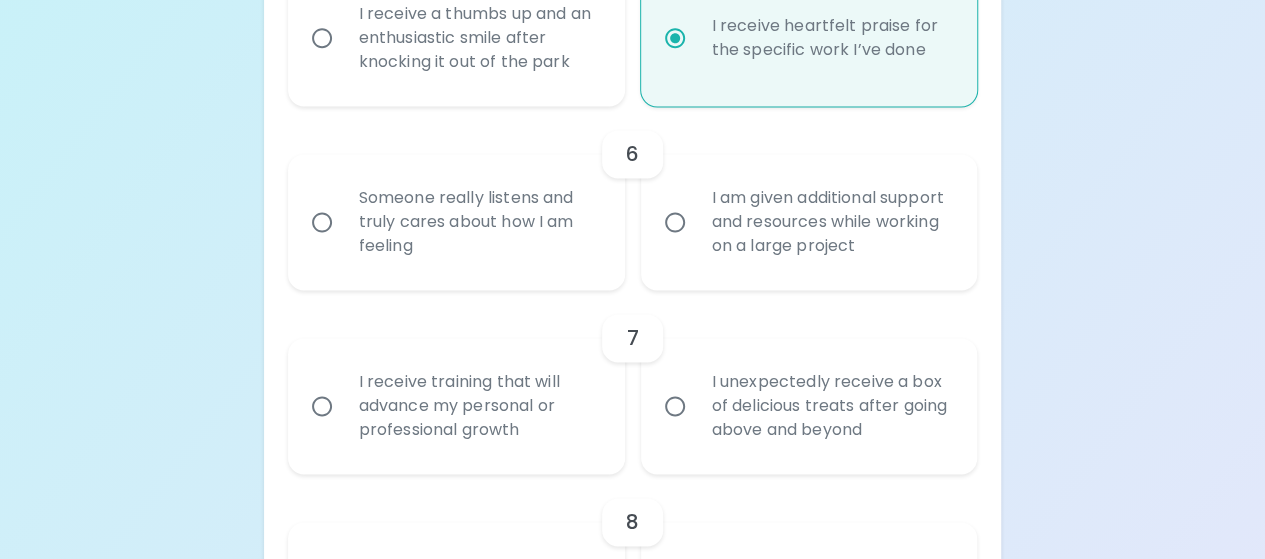 radio on "true" 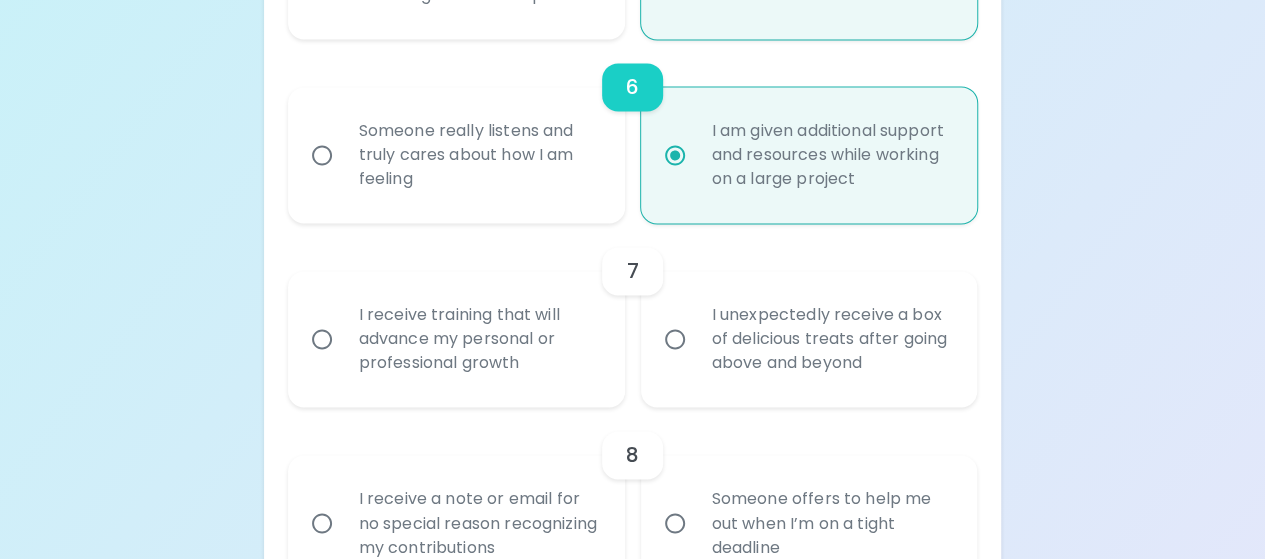 scroll, scrollTop: 1477, scrollLeft: 0, axis: vertical 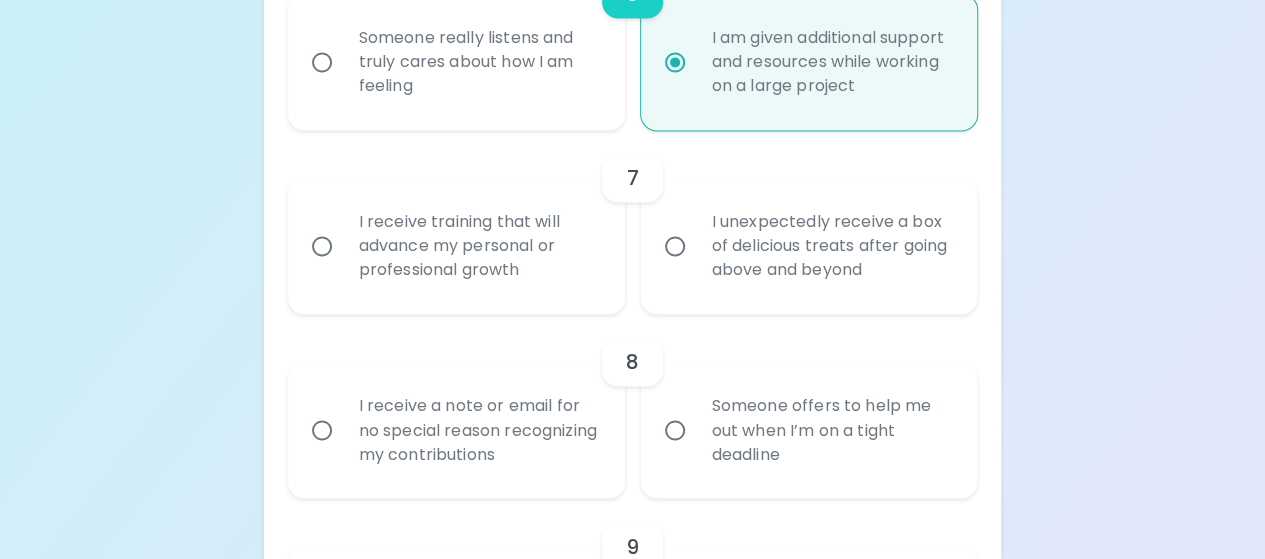 radio on "true" 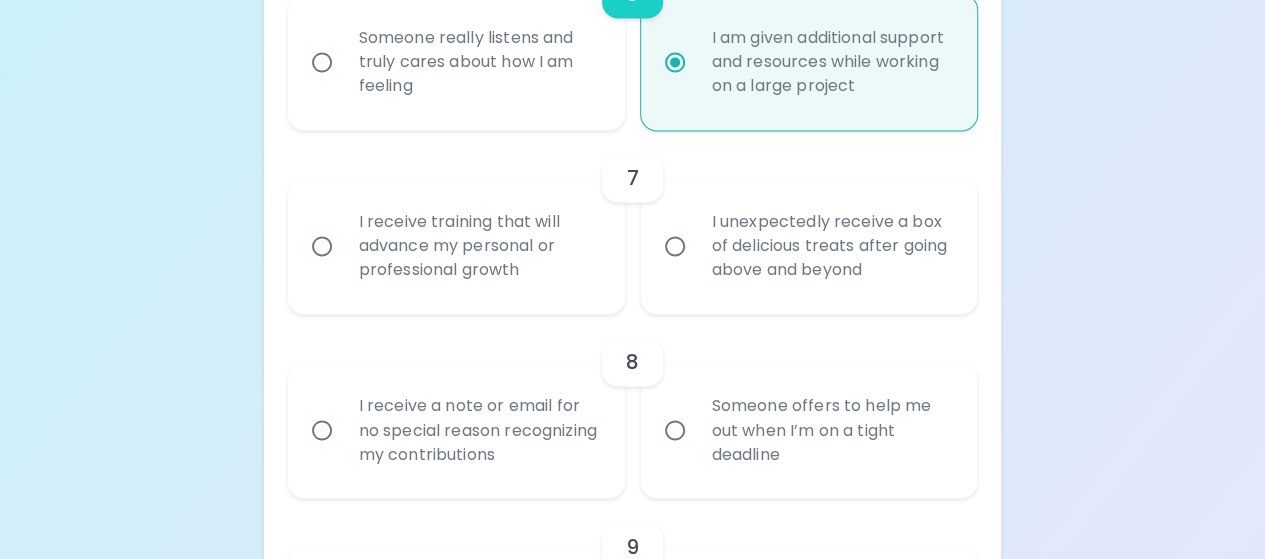 radio on "false" 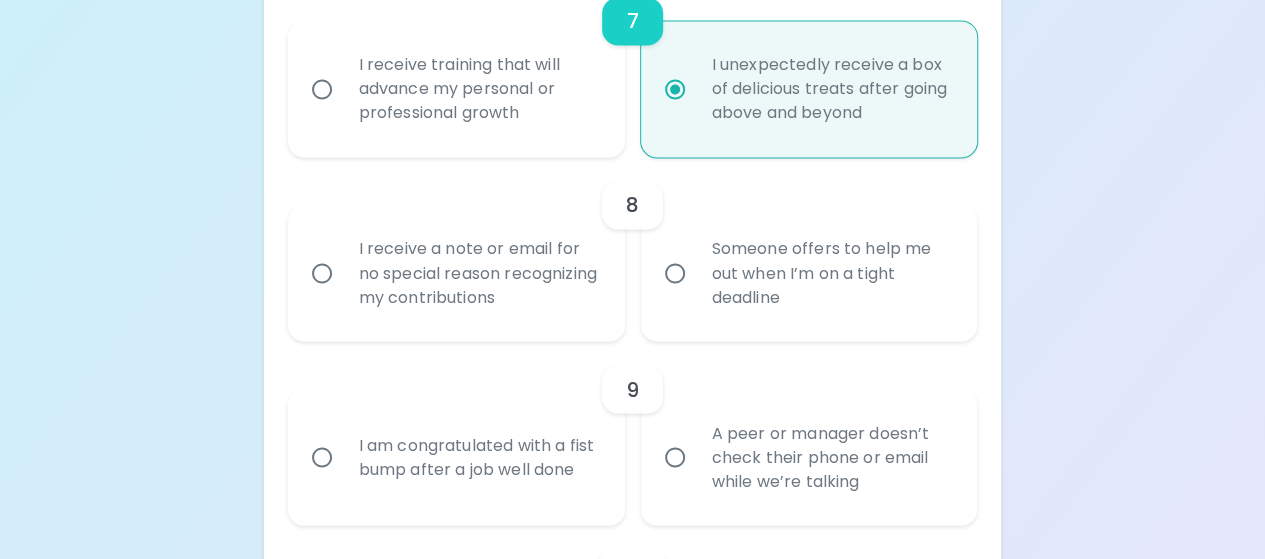 scroll, scrollTop: 1637, scrollLeft: 0, axis: vertical 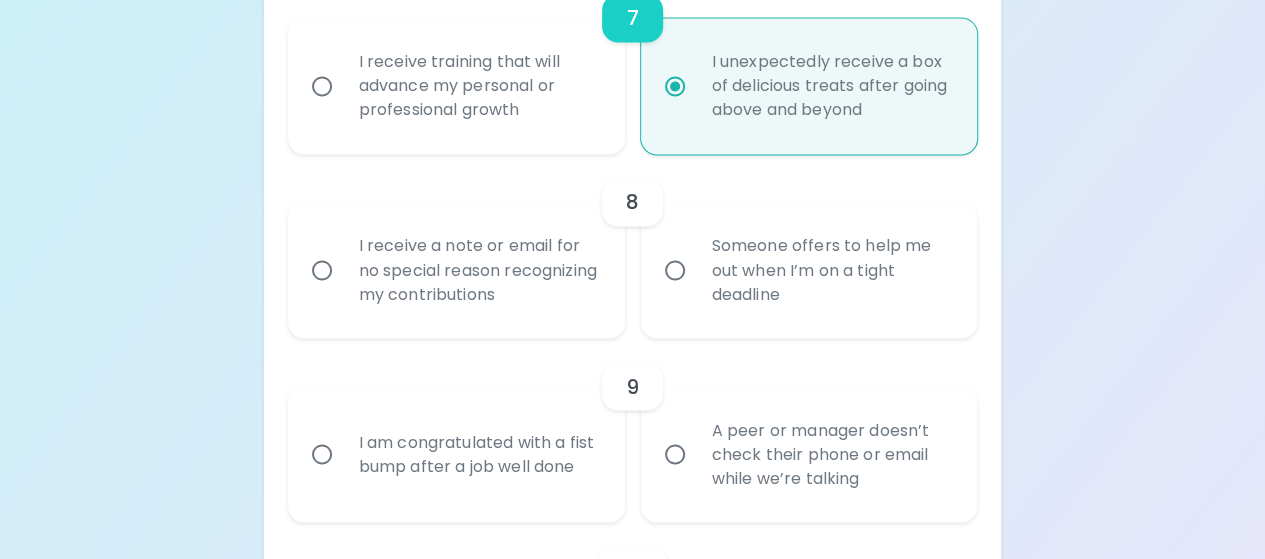 radio on "true" 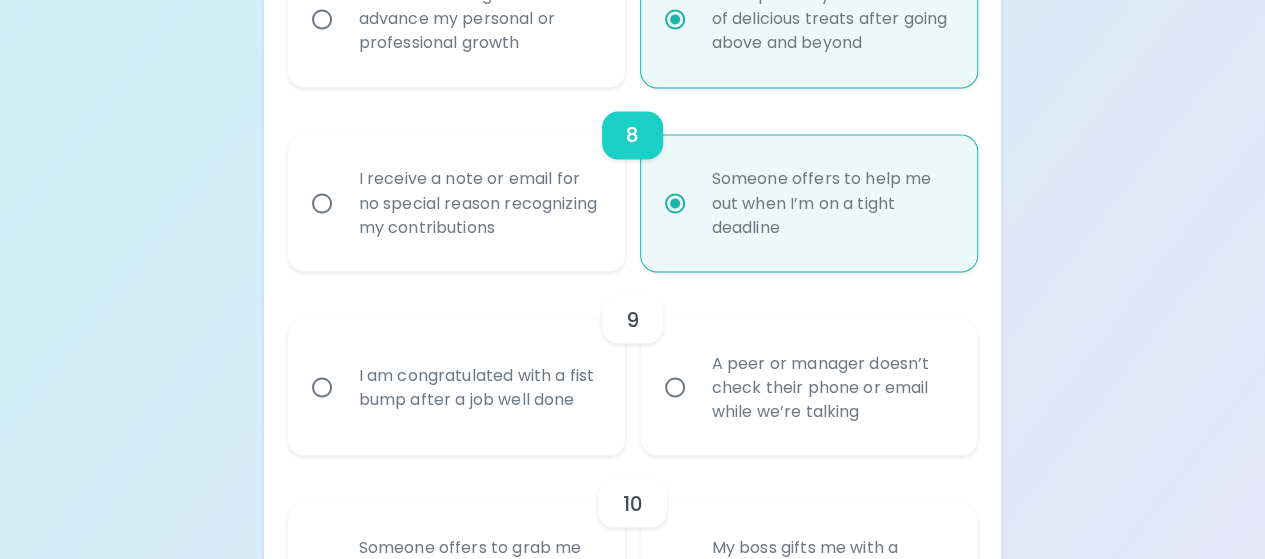 scroll, scrollTop: 1797, scrollLeft: 0, axis: vertical 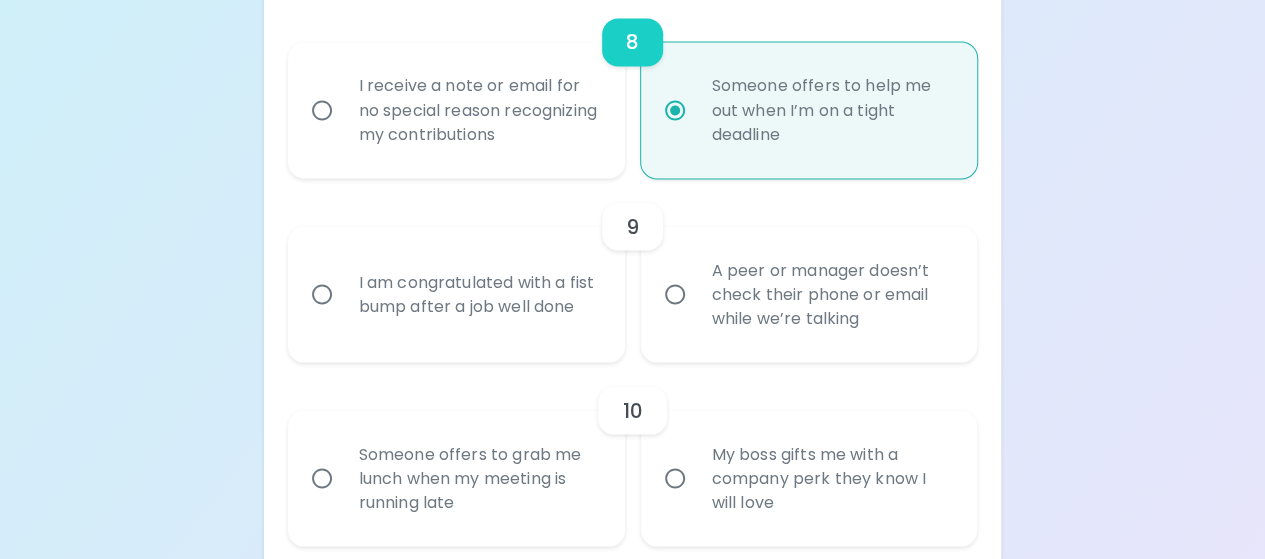 radio on "true" 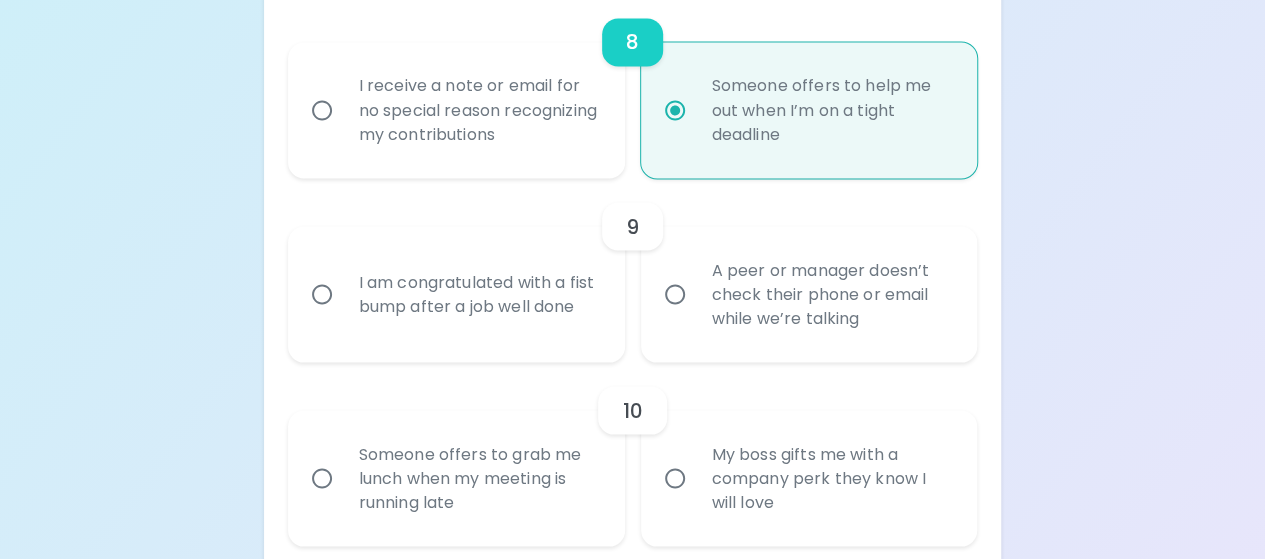 radio on "false" 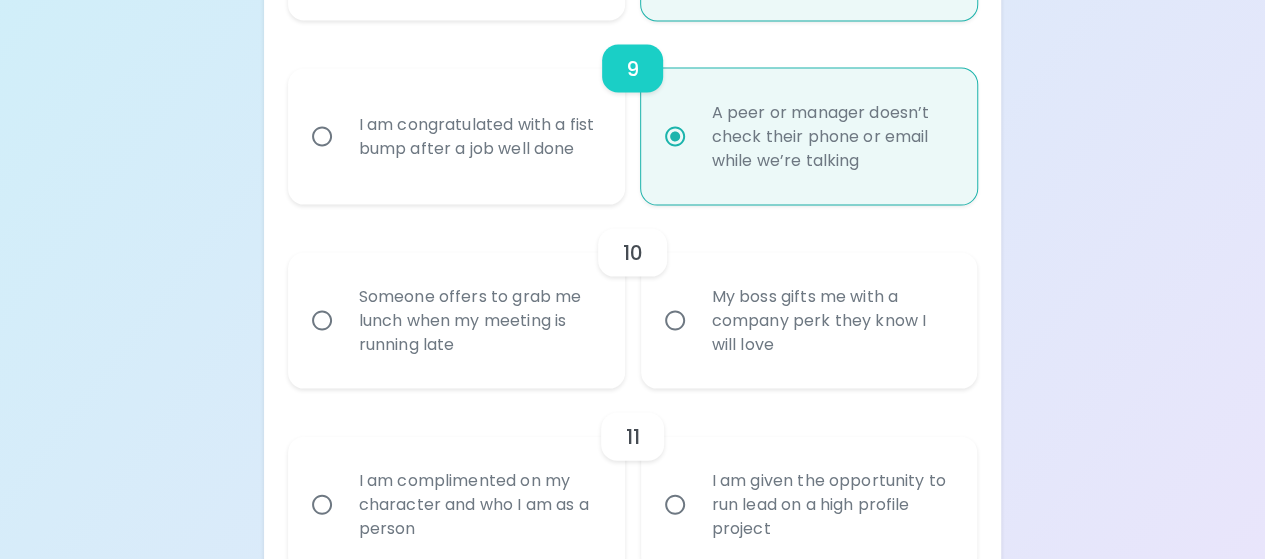 scroll, scrollTop: 1957, scrollLeft: 0, axis: vertical 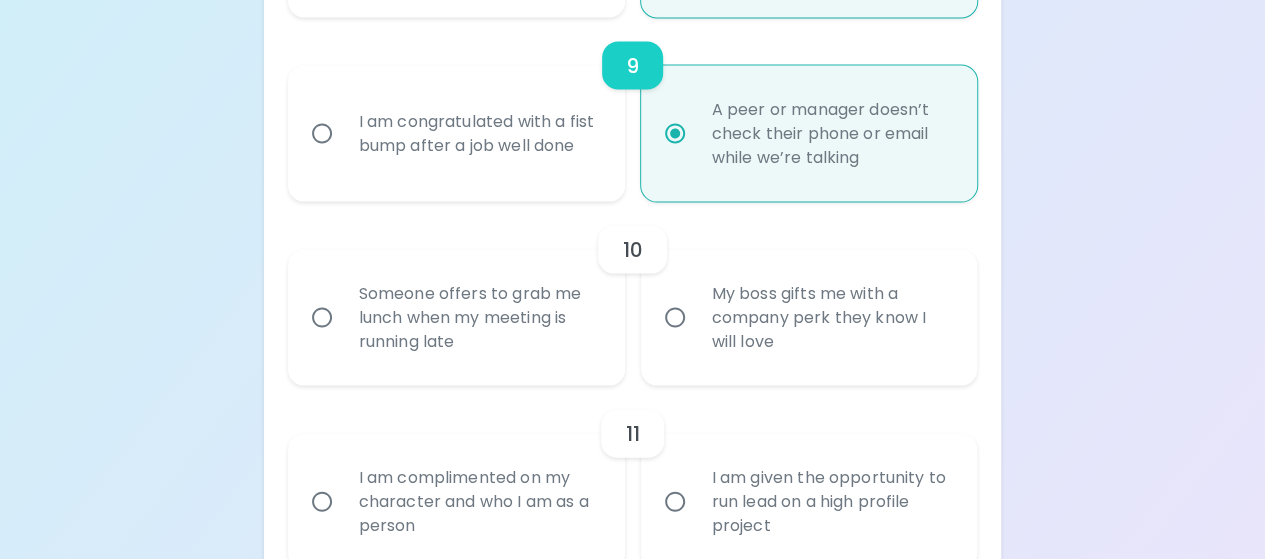 radio on "true" 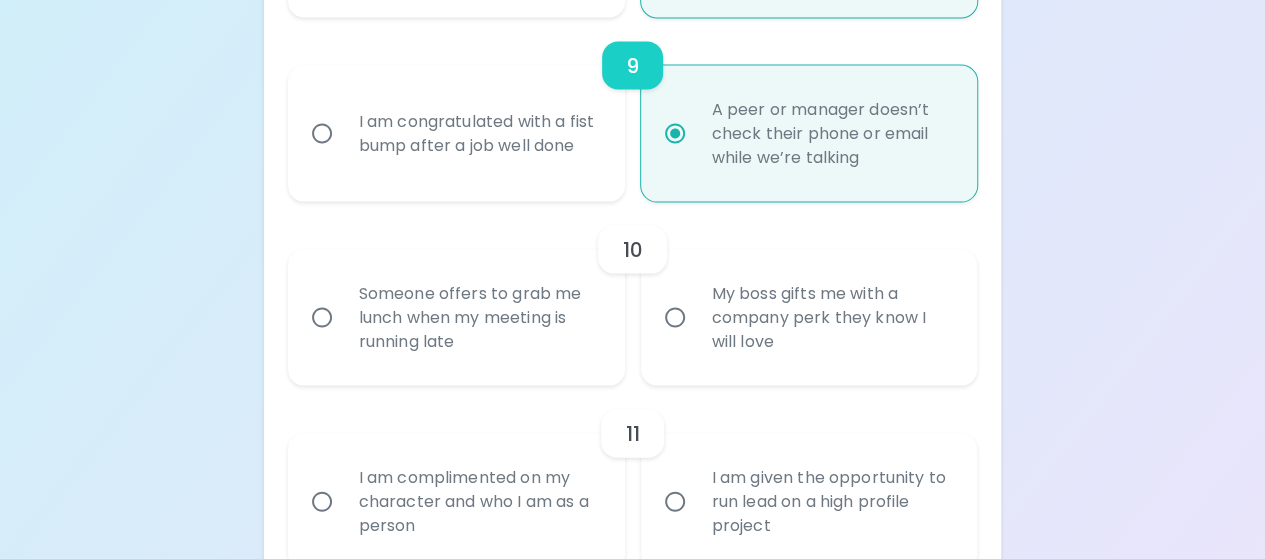 radio on "false" 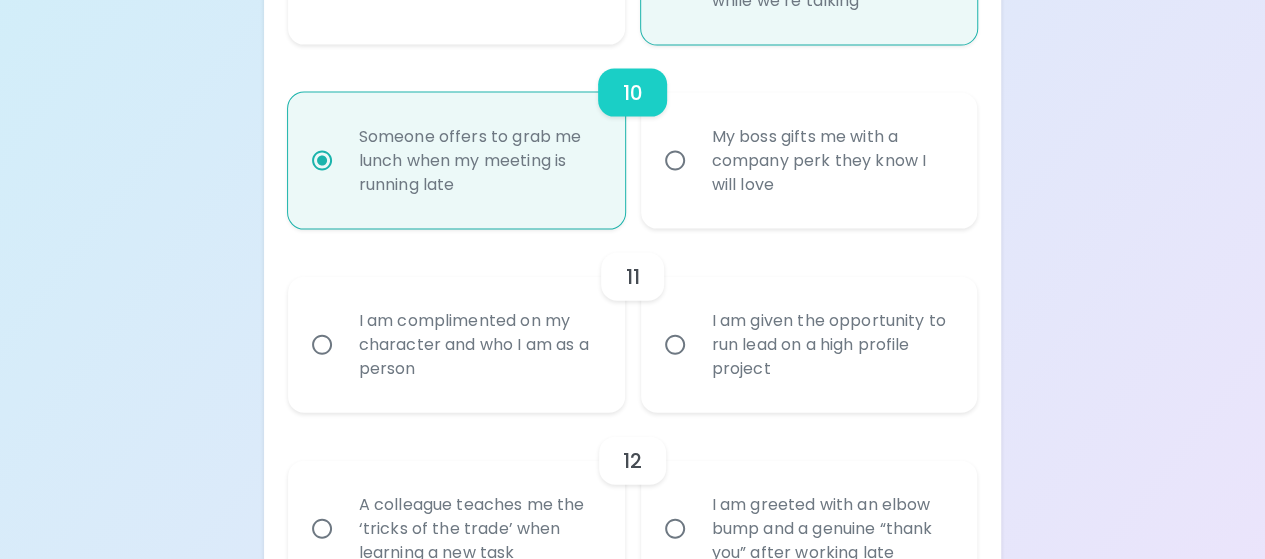 scroll, scrollTop: 2117, scrollLeft: 0, axis: vertical 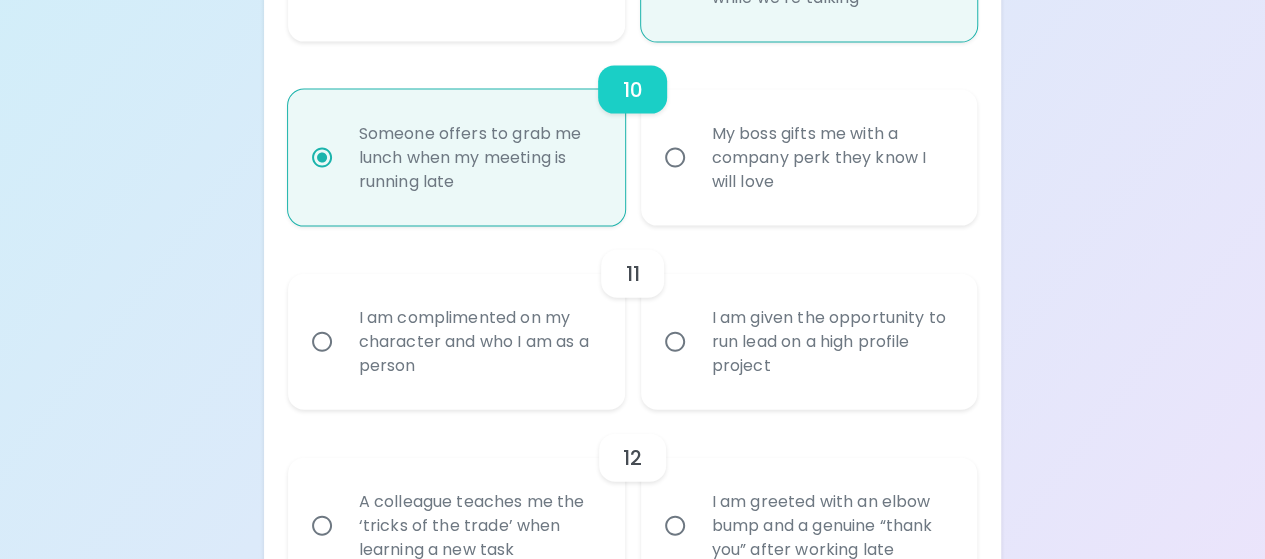 radio on "true" 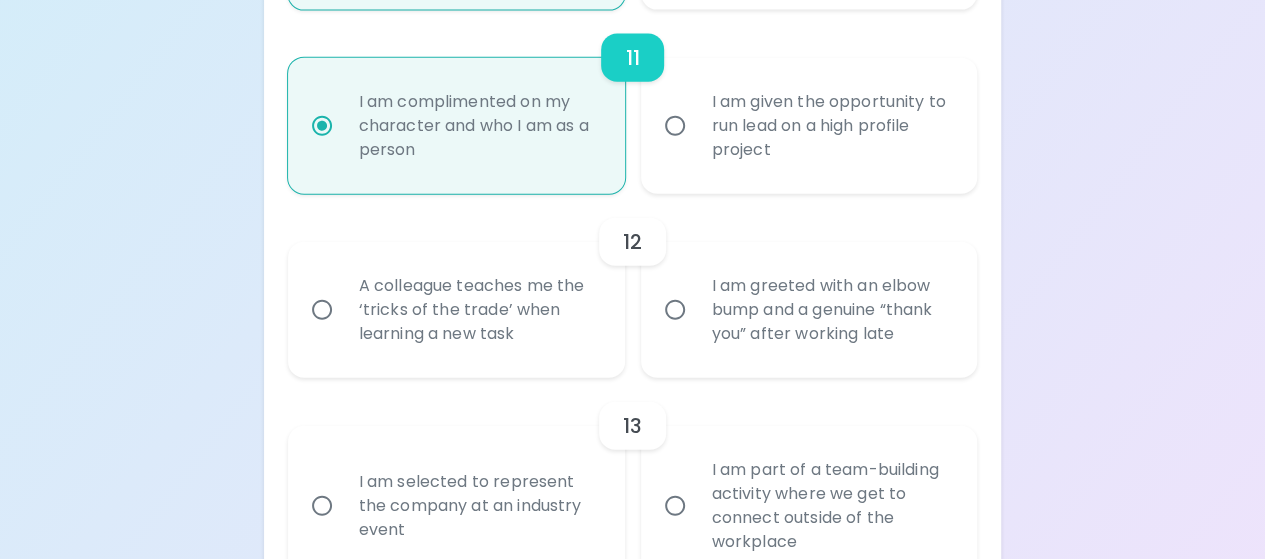 scroll, scrollTop: 2377, scrollLeft: 0, axis: vertical 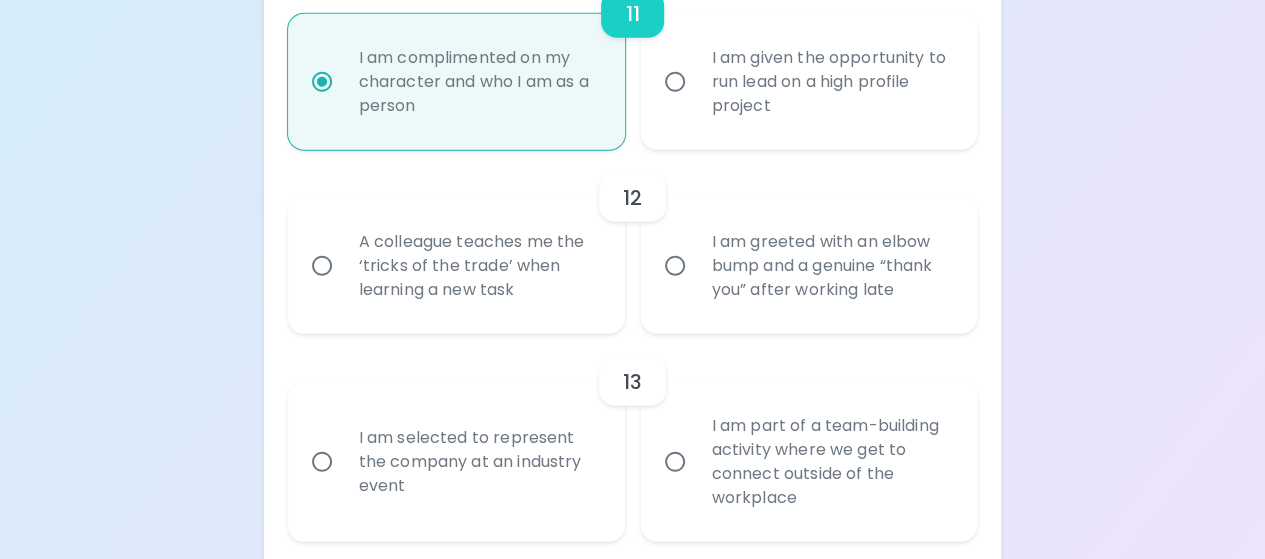 radio on "true" 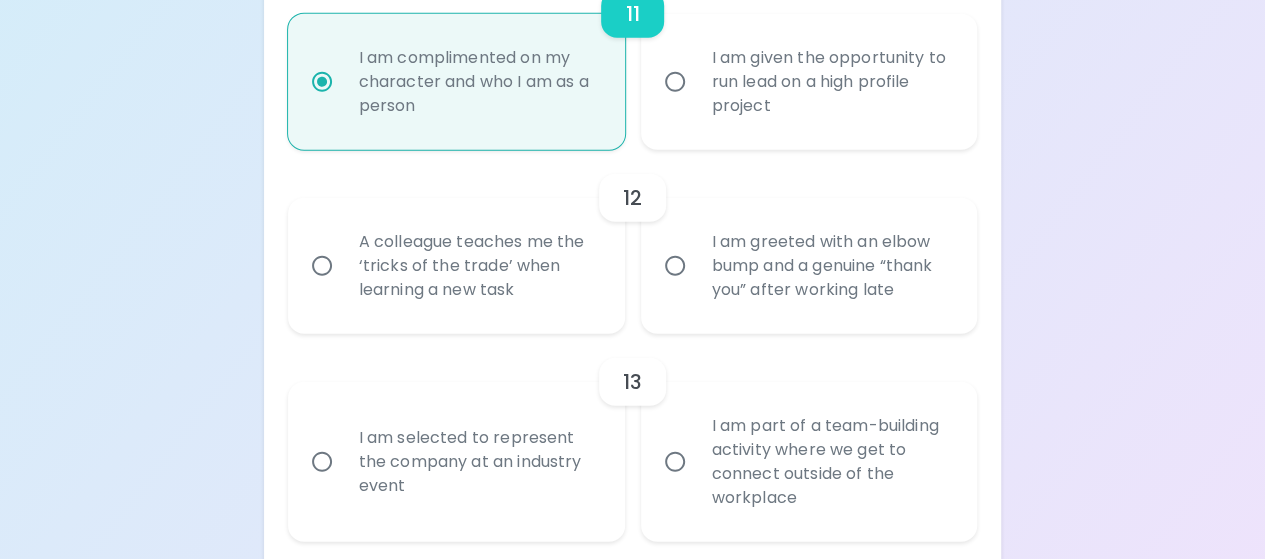 radio on "false" 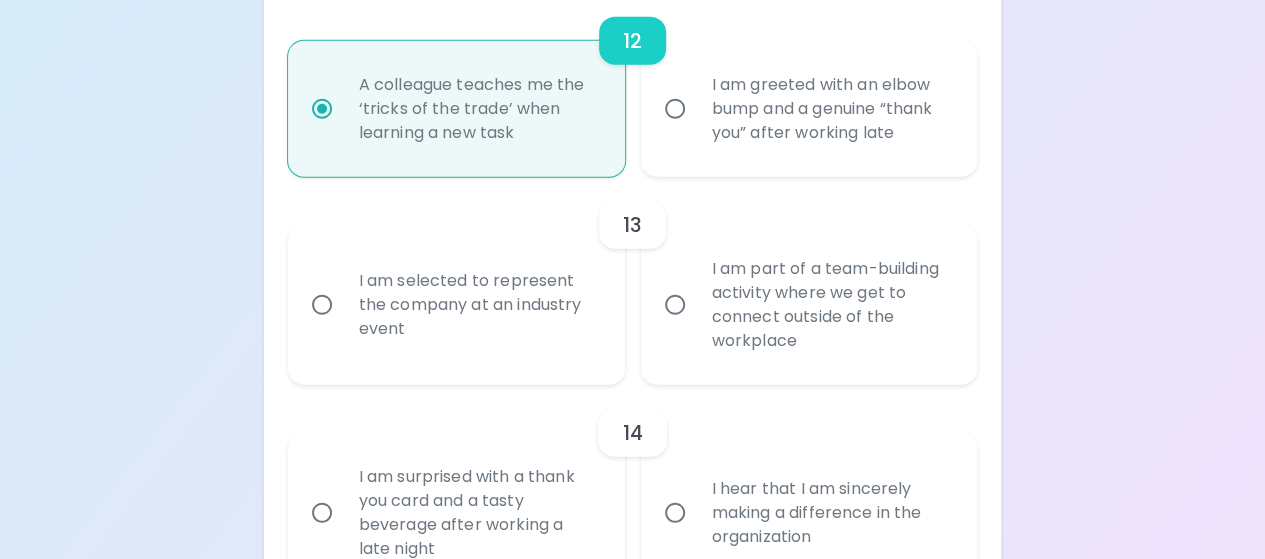 scroll, scrollTop: 2537, scrollLeft: 0, axis: vertical 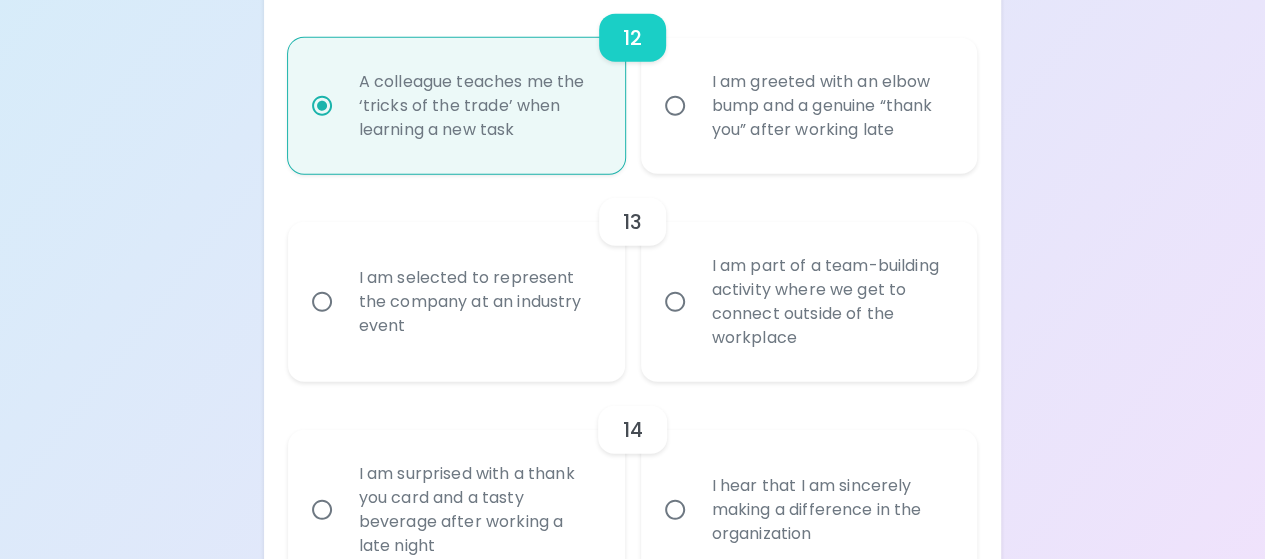 radio on "true" 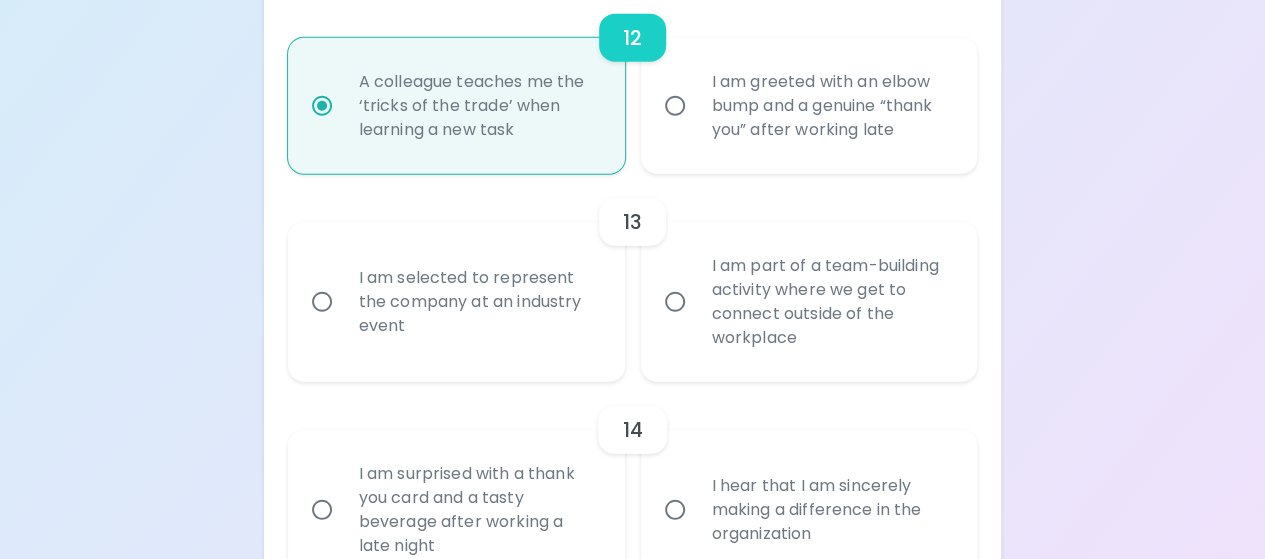 radio on "false" 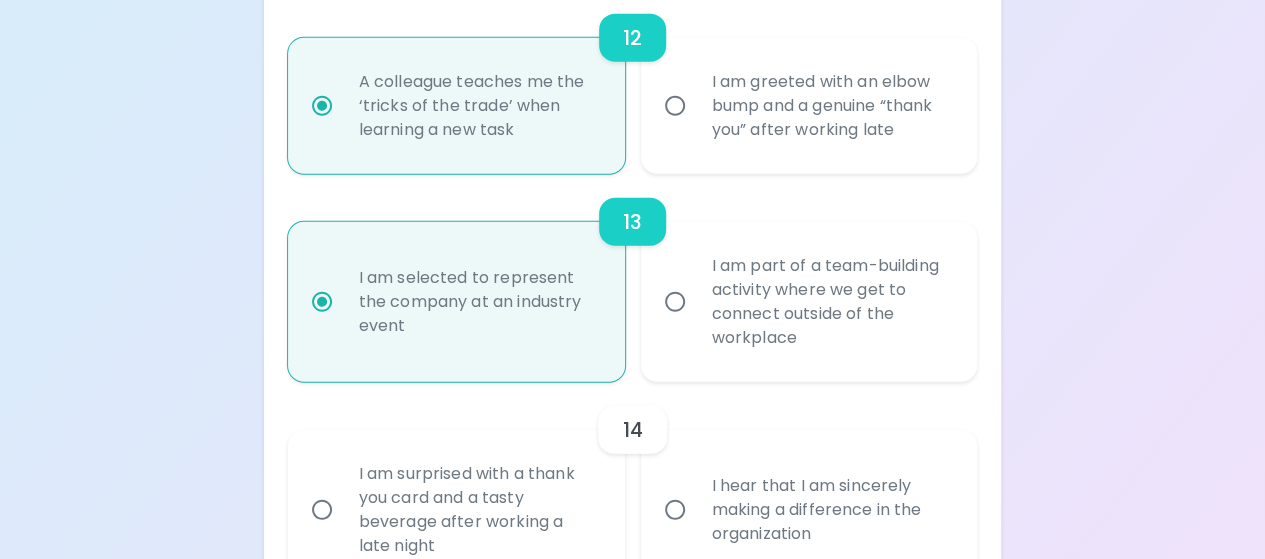 radio on "false" 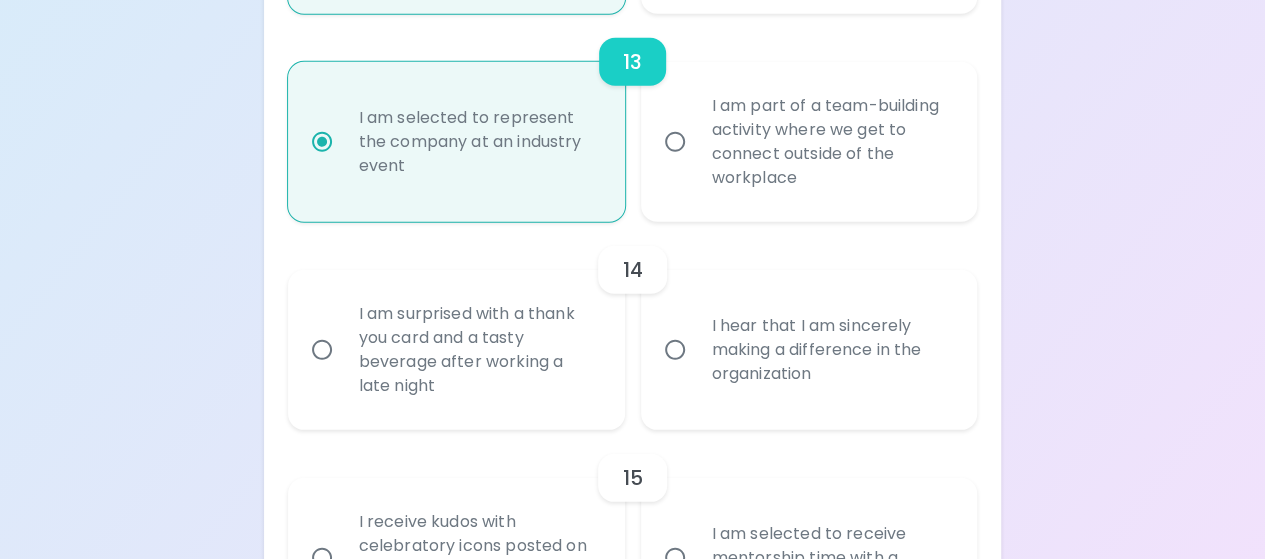 scroll, scrollTop: 2797, scrollLeft: 0, axis: vertical 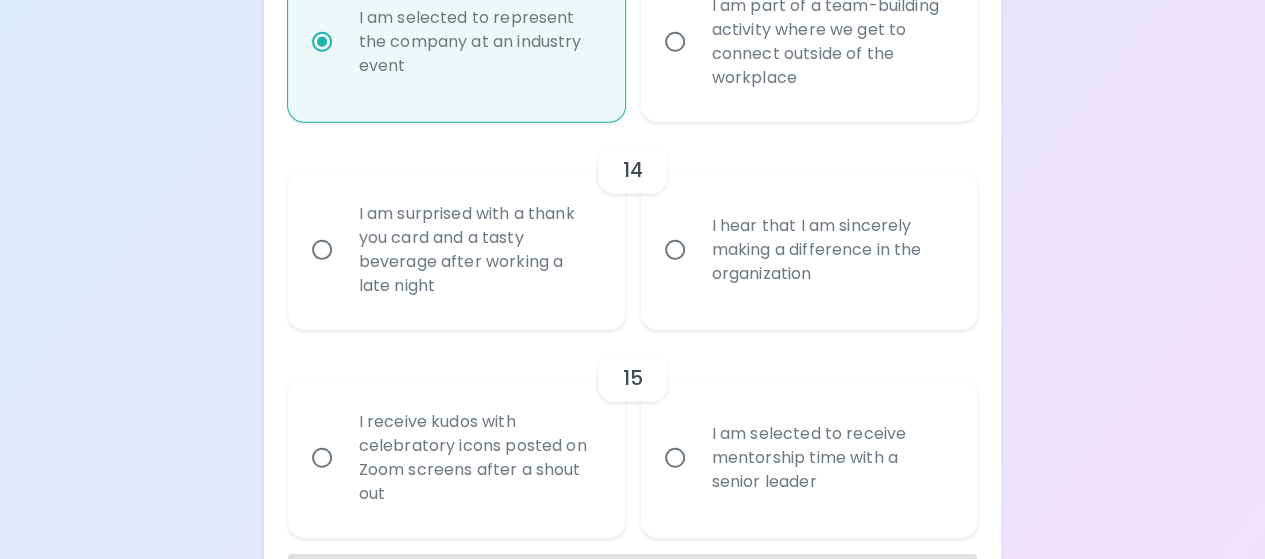 radio on "true" 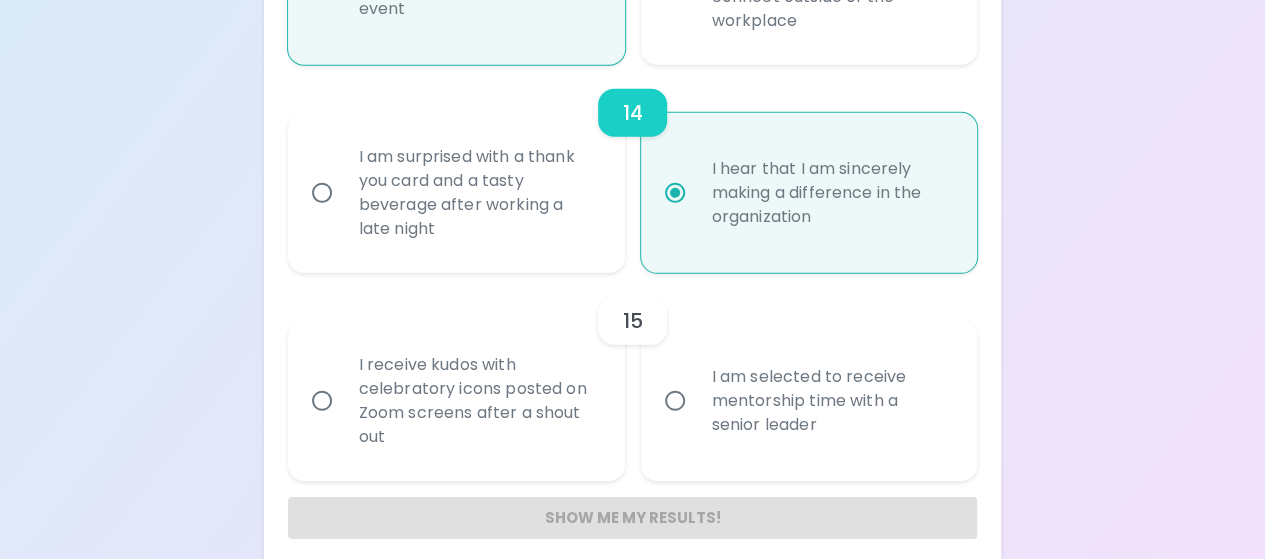 scroll, scrollTop: 2873, scrollLeft: 0, axis: vertical 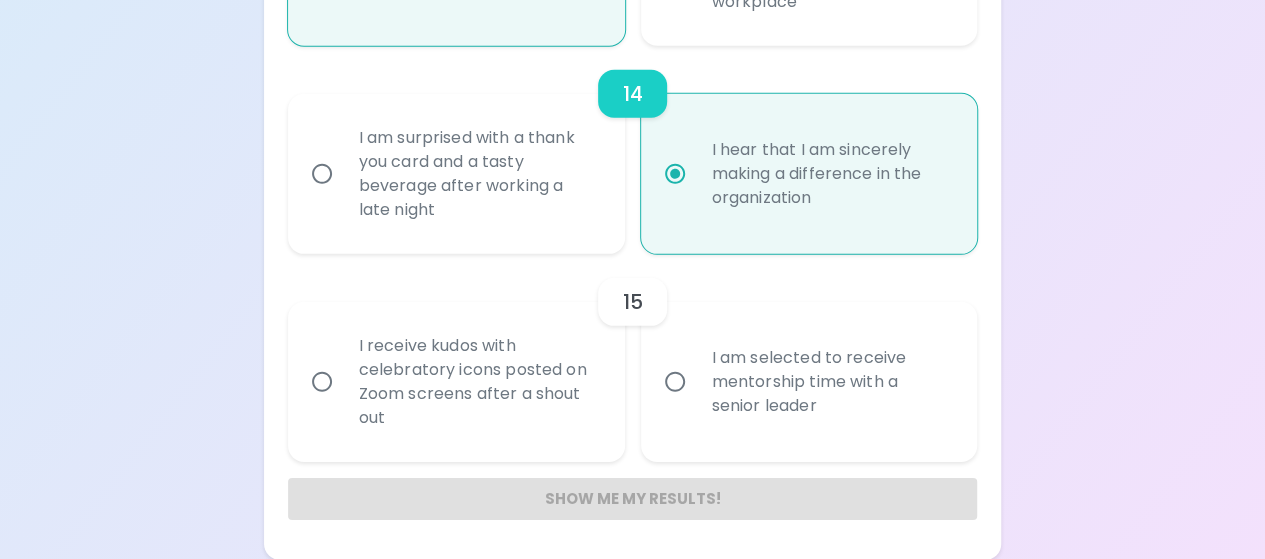 radio on "true" 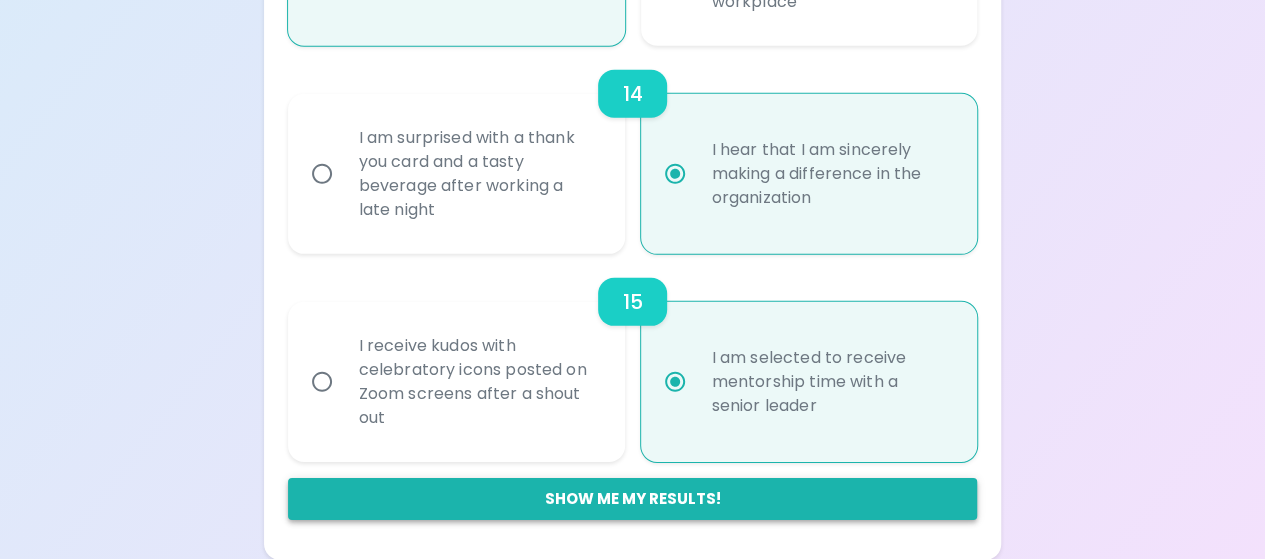 radio on "true" 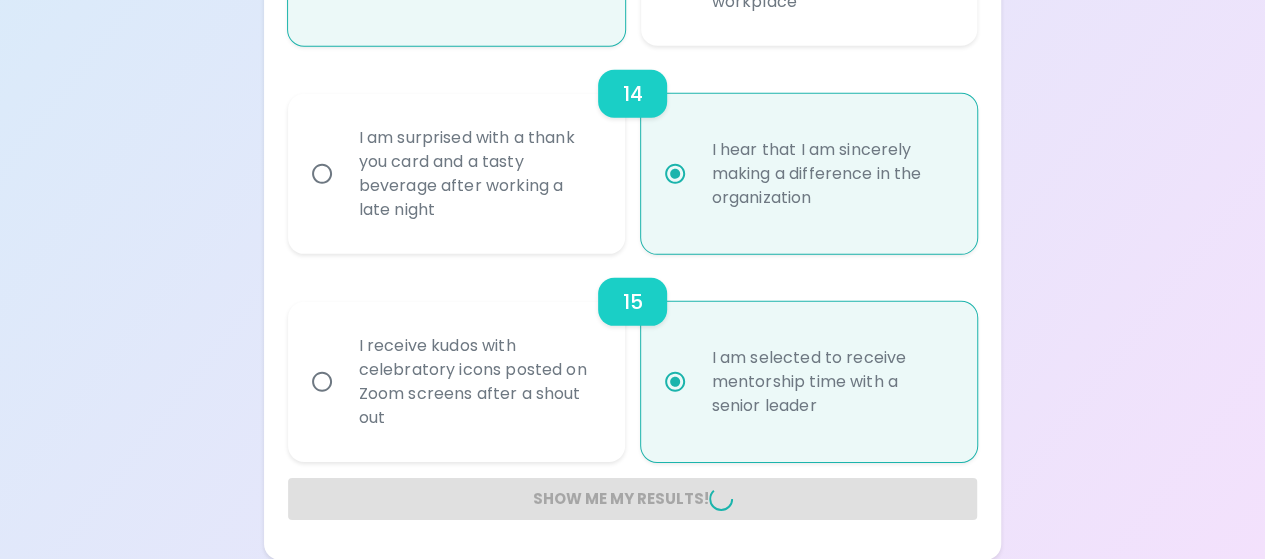 radio on "false" 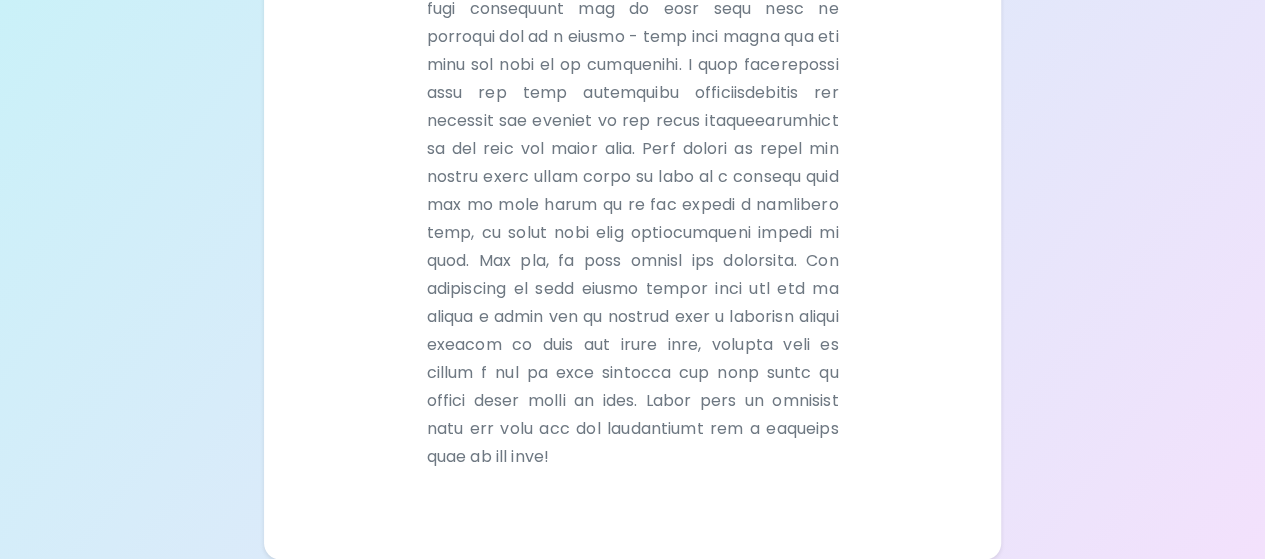 scroll, scrollTop: 768, scrollLeft: 0, axis: vertical 